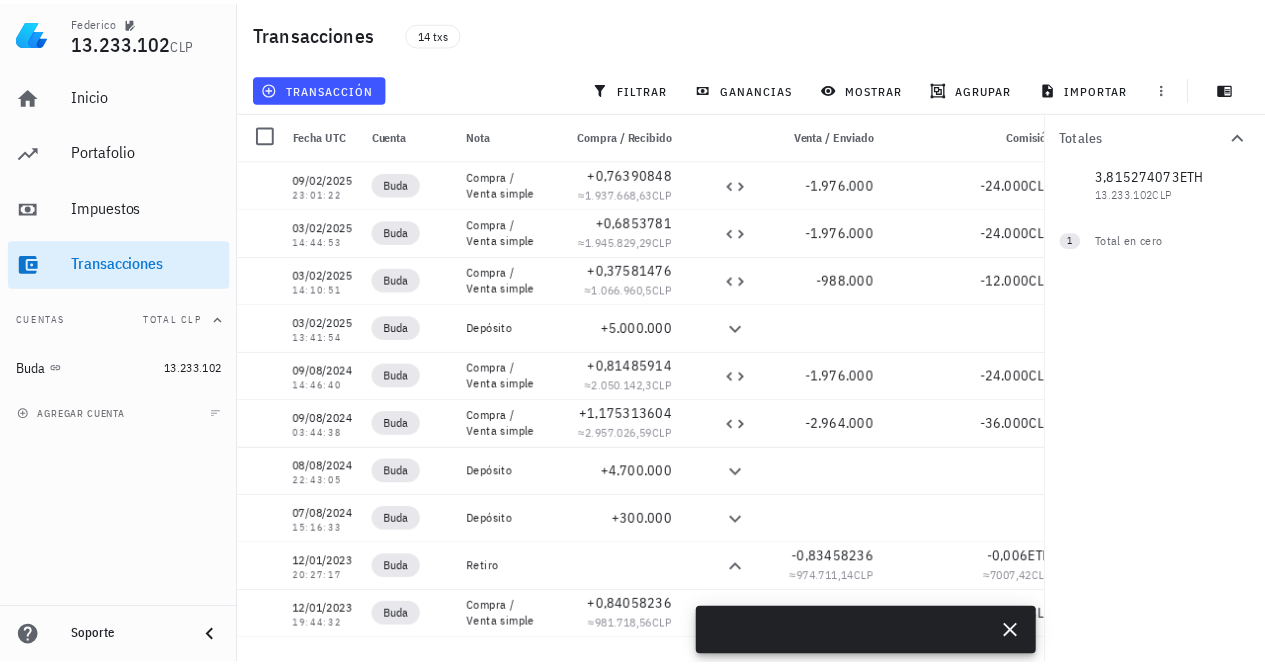 scroll, scrollTop: 0, scrollLeft: 0, axis: both 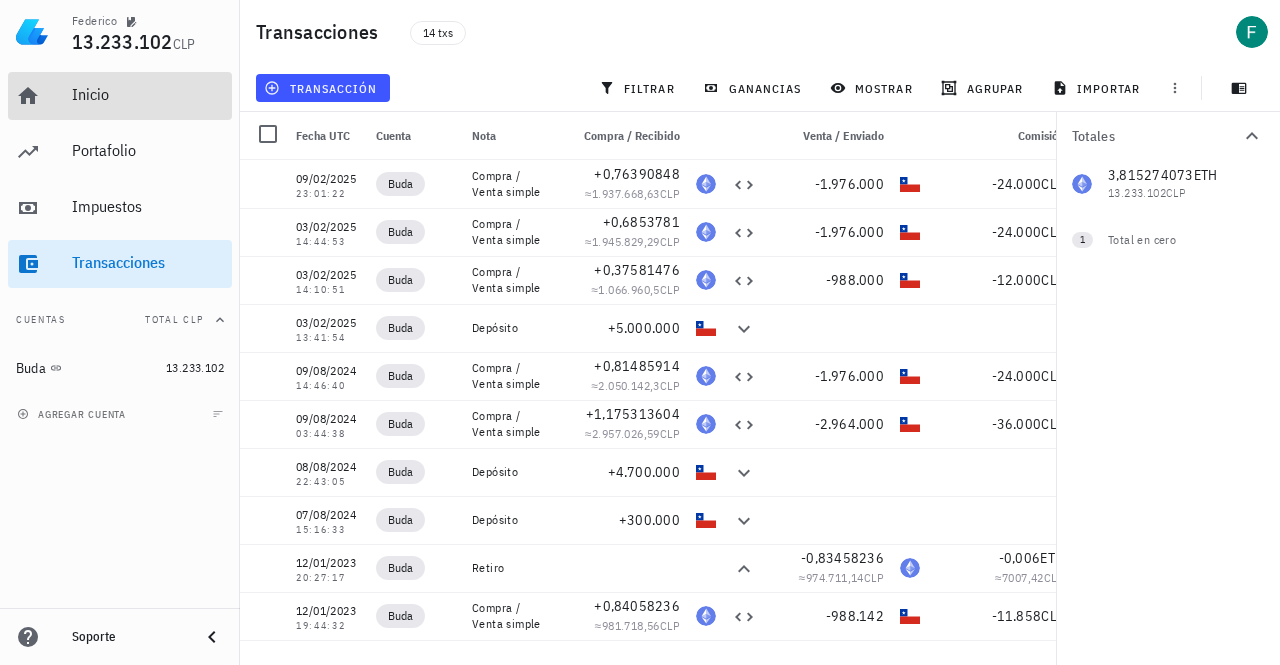 click on "Inicio" at bounding box center (148, 94) 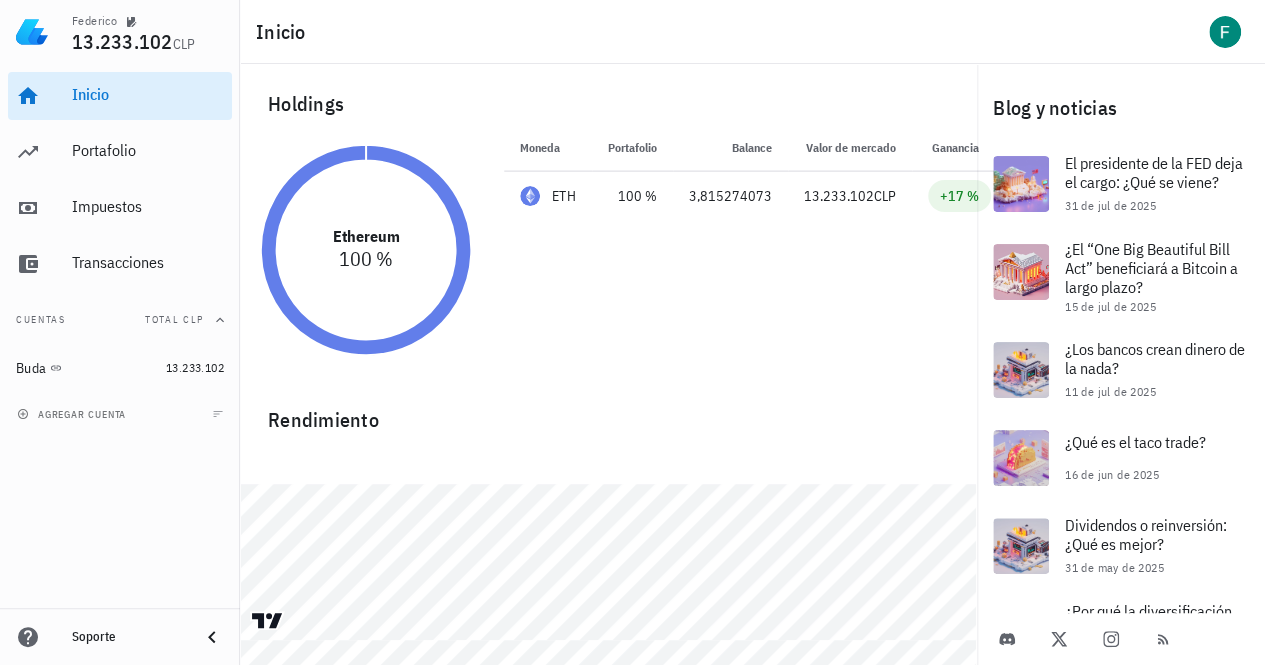 scroll, scrollTop: 6, scrollLeft: 0, axis: vertical 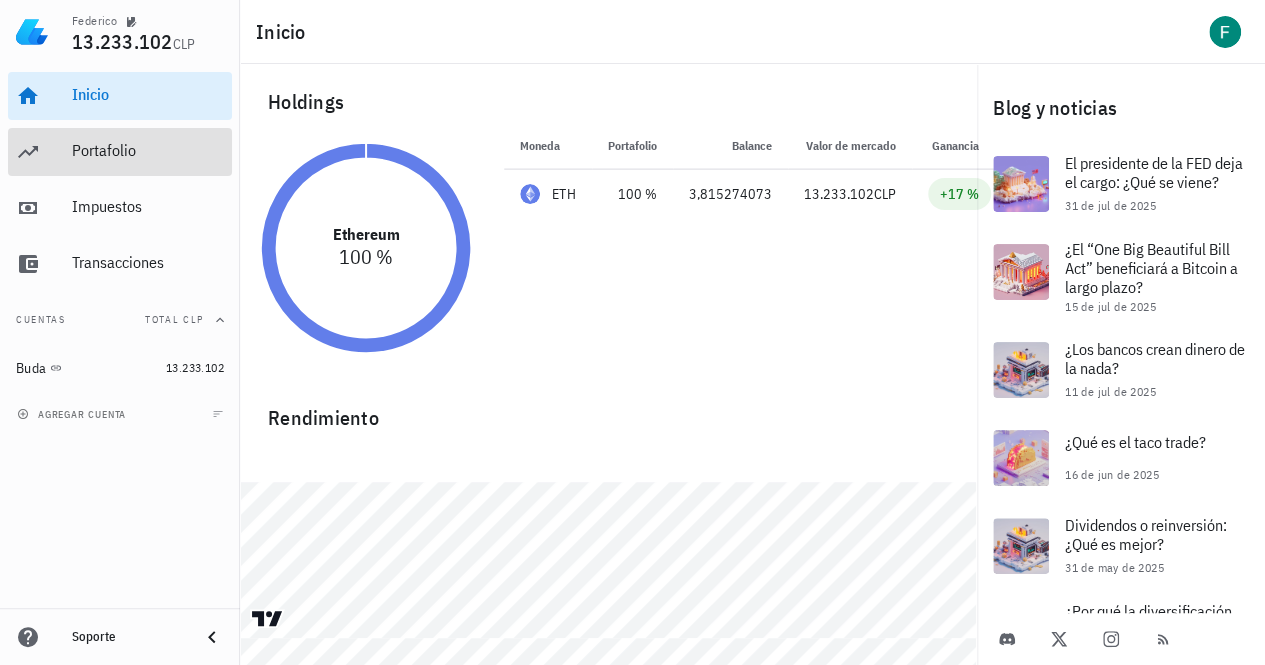 click on "Portafolio" at bounding box center (148, 150) 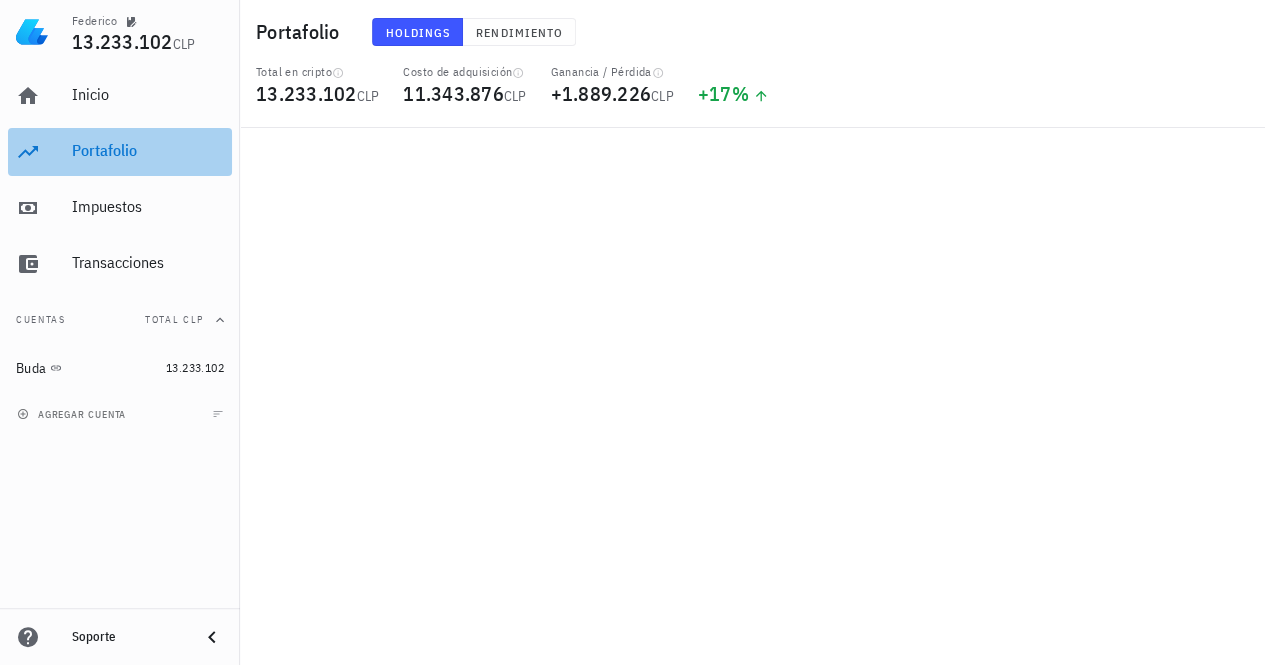 scroll, scrollTop: 0, scrollLeft: 0, axis: both 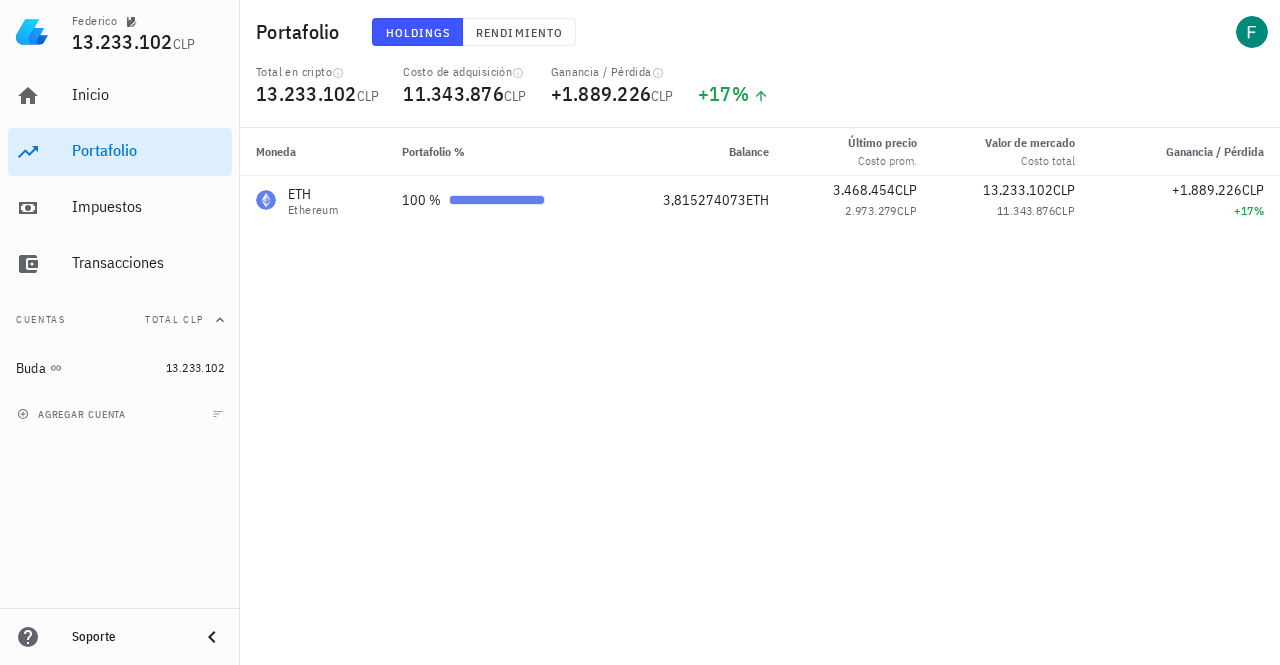 click on "ETH Ethereum 100 % 3,815274073 ETH 3.468.454 CLP 2.973.279 CLP 13.233.102 CLP 11.343.876 CLP +1.889.226 CLP +17 %" at bounding box center [760, 396] 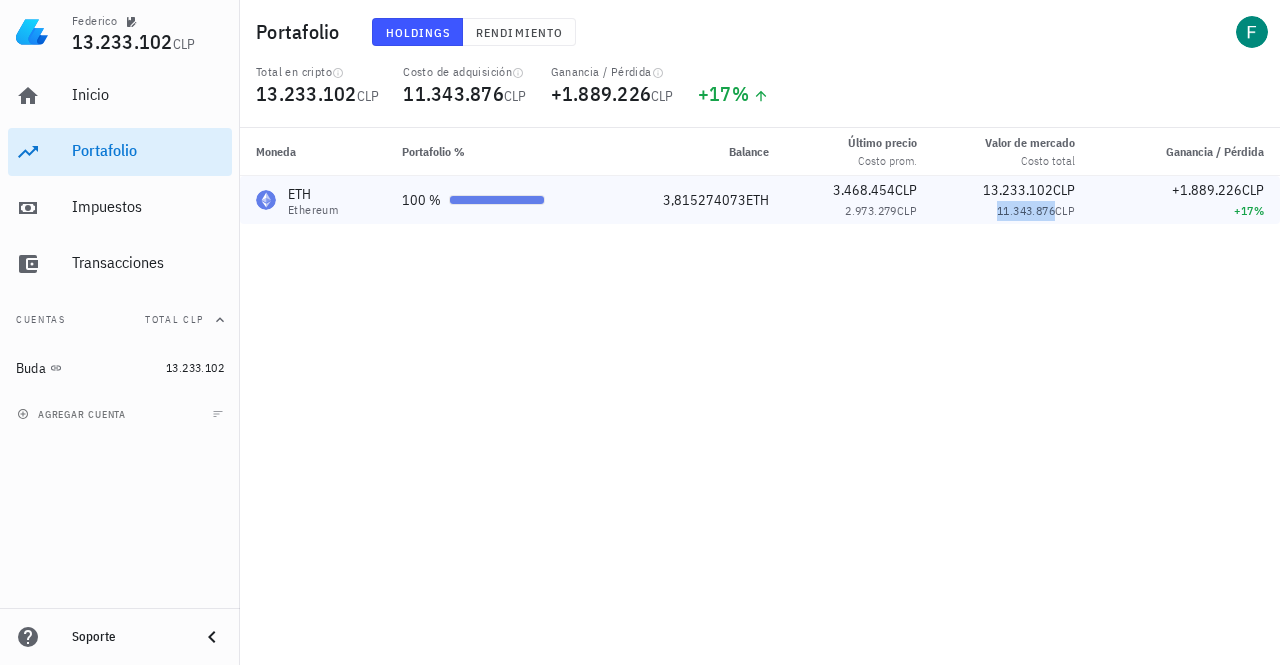 click on "11.343.876" at bounding box center [1026, 210] 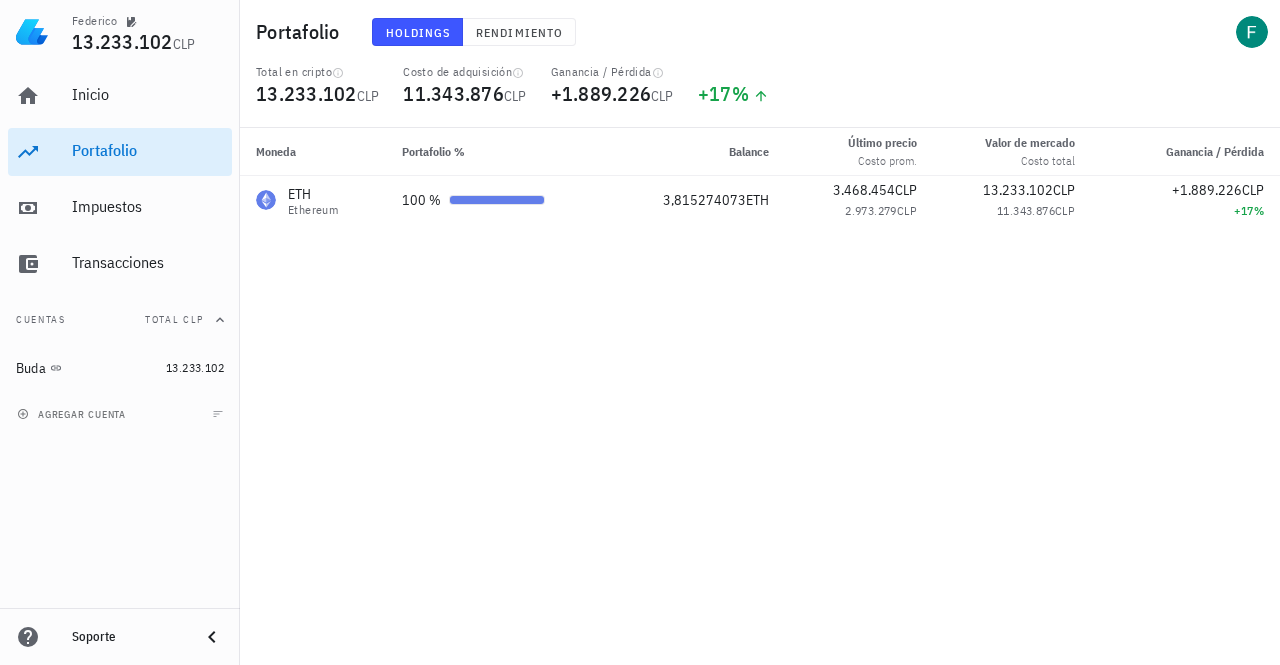 click on "ETH Ethereum 100 % 3,815274073 ETH 3.468.454 CLP 2.973.279 CLP 13.233.102 CLP 11.343.876 CLP +1.889.226 CLP +17 %" at bounding box center (760, 396) 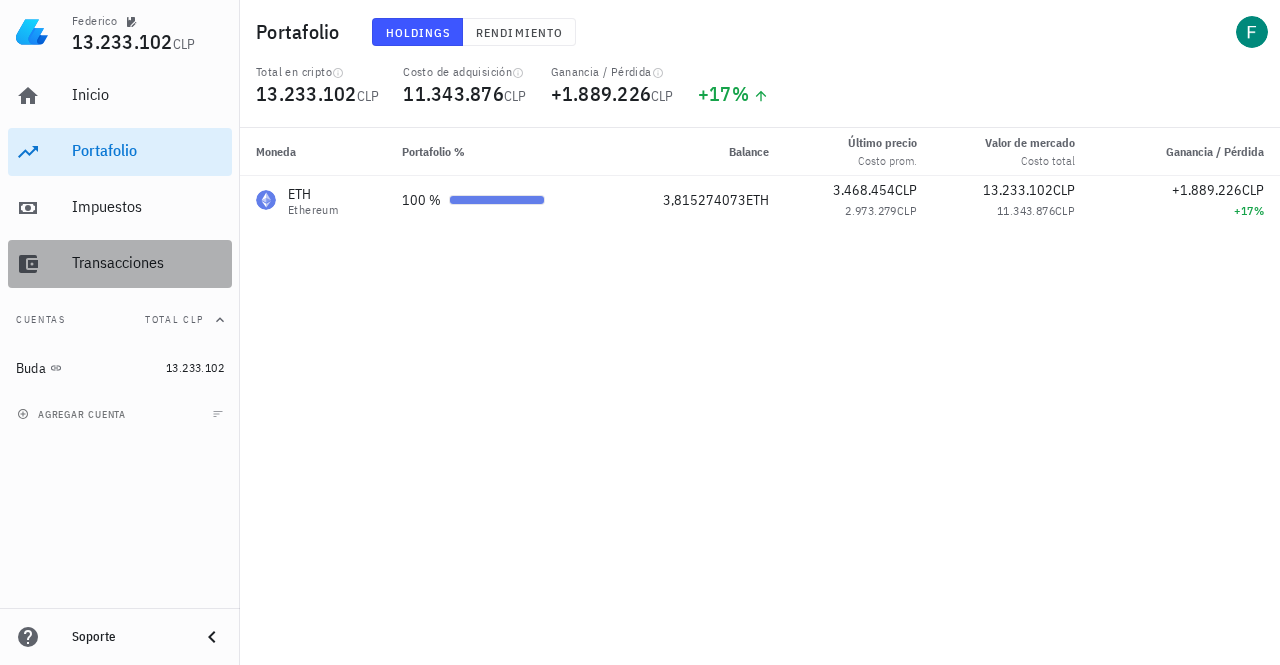 click on "Transacciones" at bounding box center (120, 264) 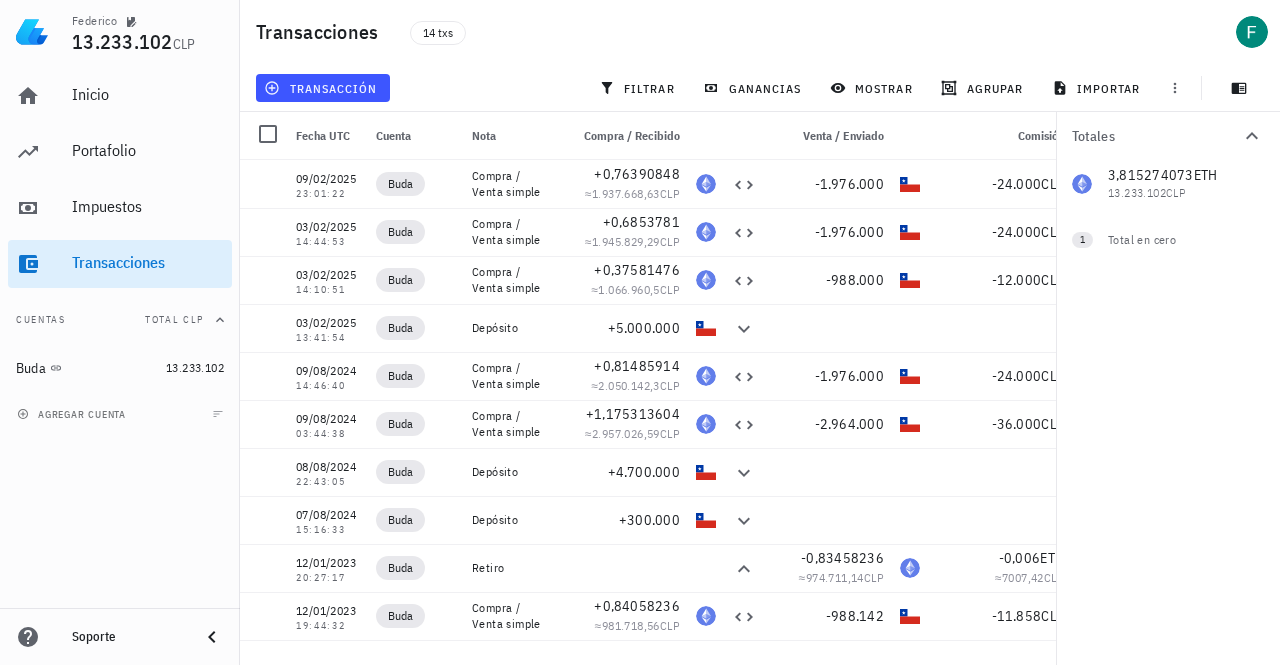 click on "3,815274073  ETH   13.233.102  CLP     0  CLP" at bounding box center [1168, 184] 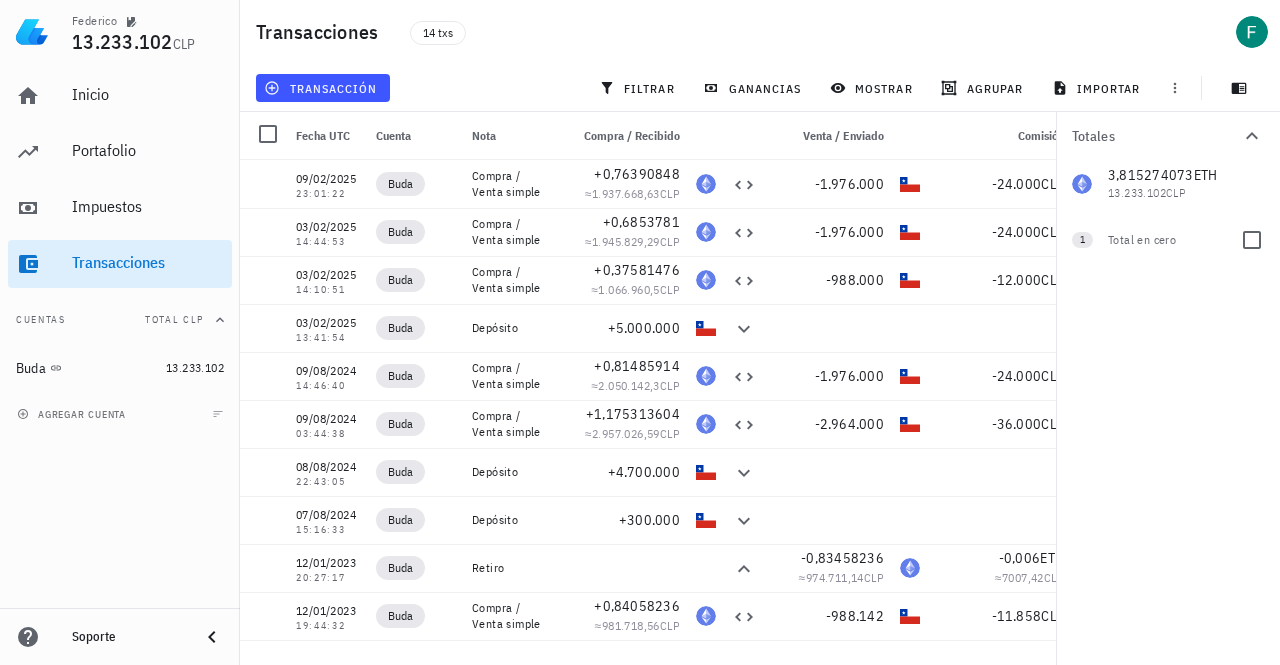 click on "Total en cero" at bounding box center [1166, 240] 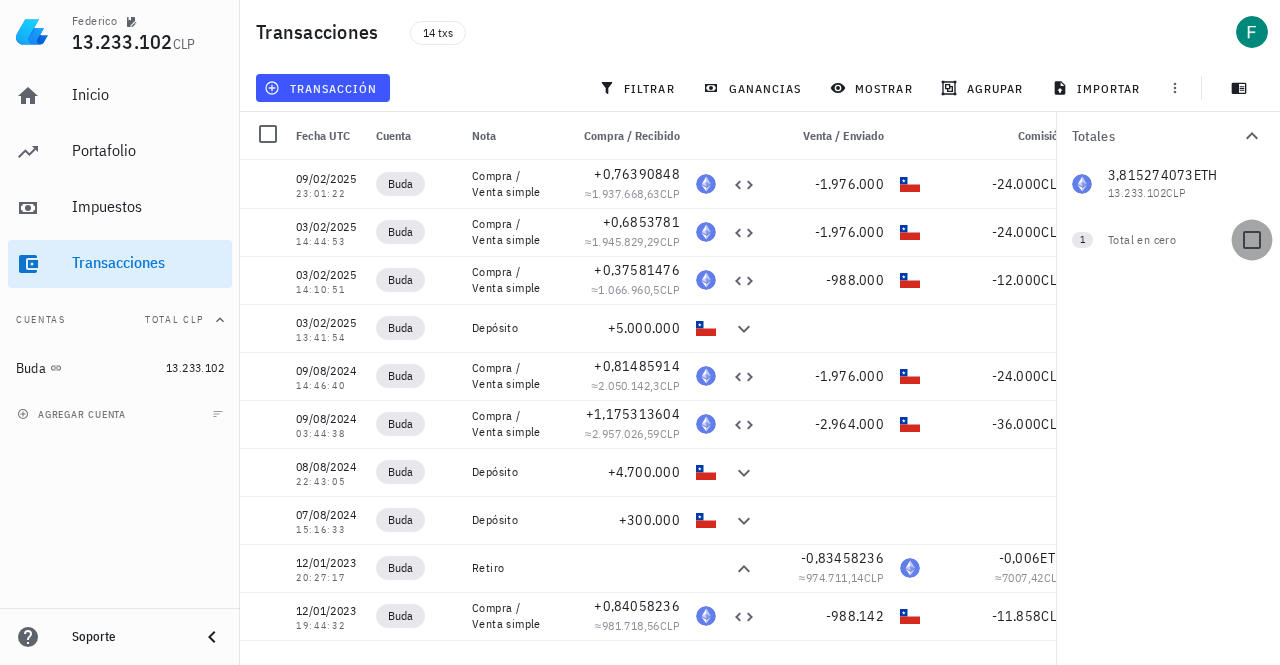 click at bounding box center [1252, 240] 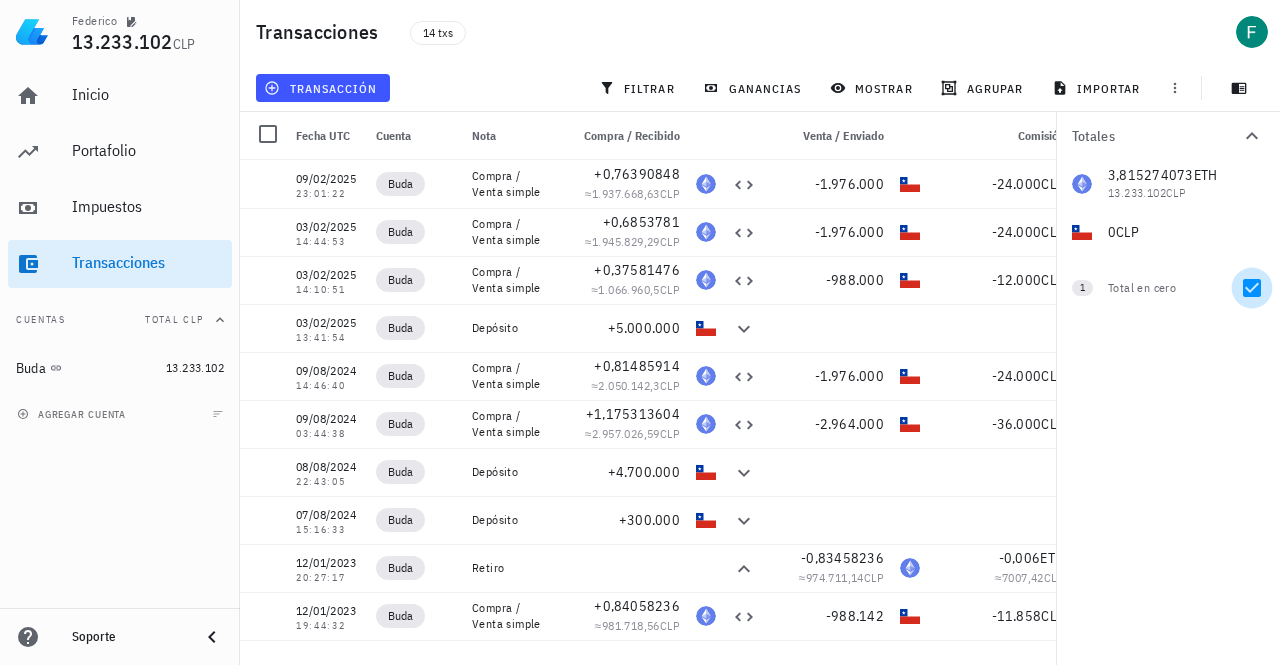 click at bounding box center [1252, 288] 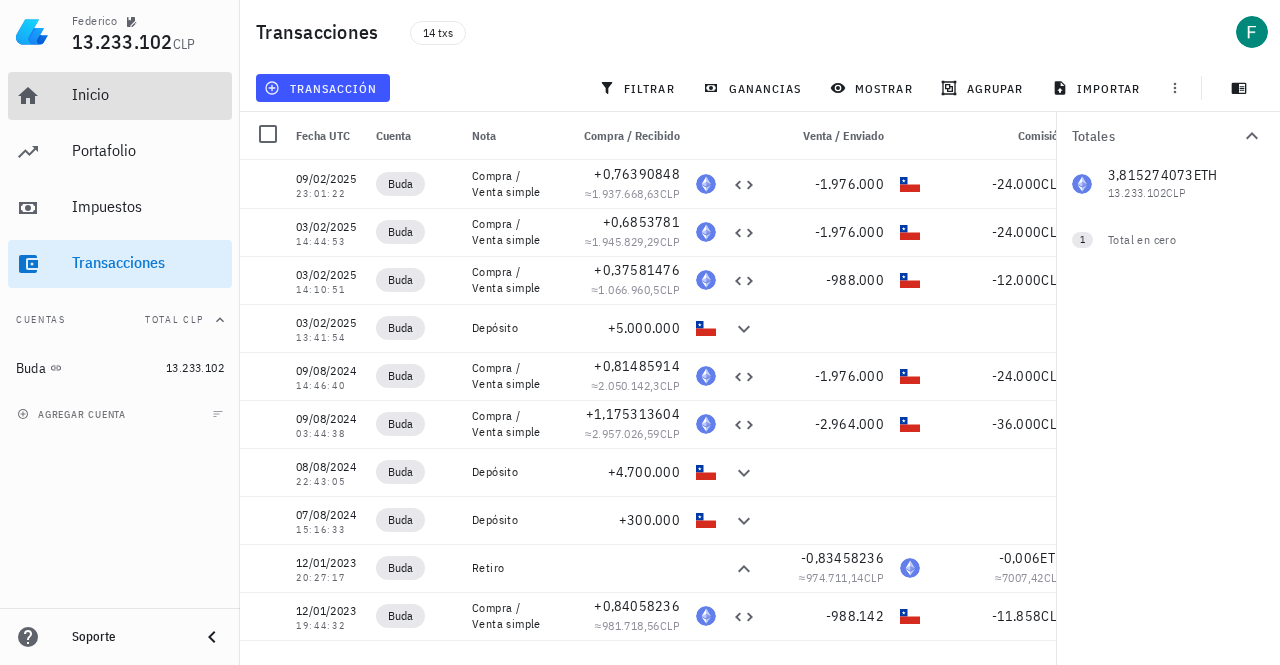 click on "Inicio" at bounding box center (148, 94) 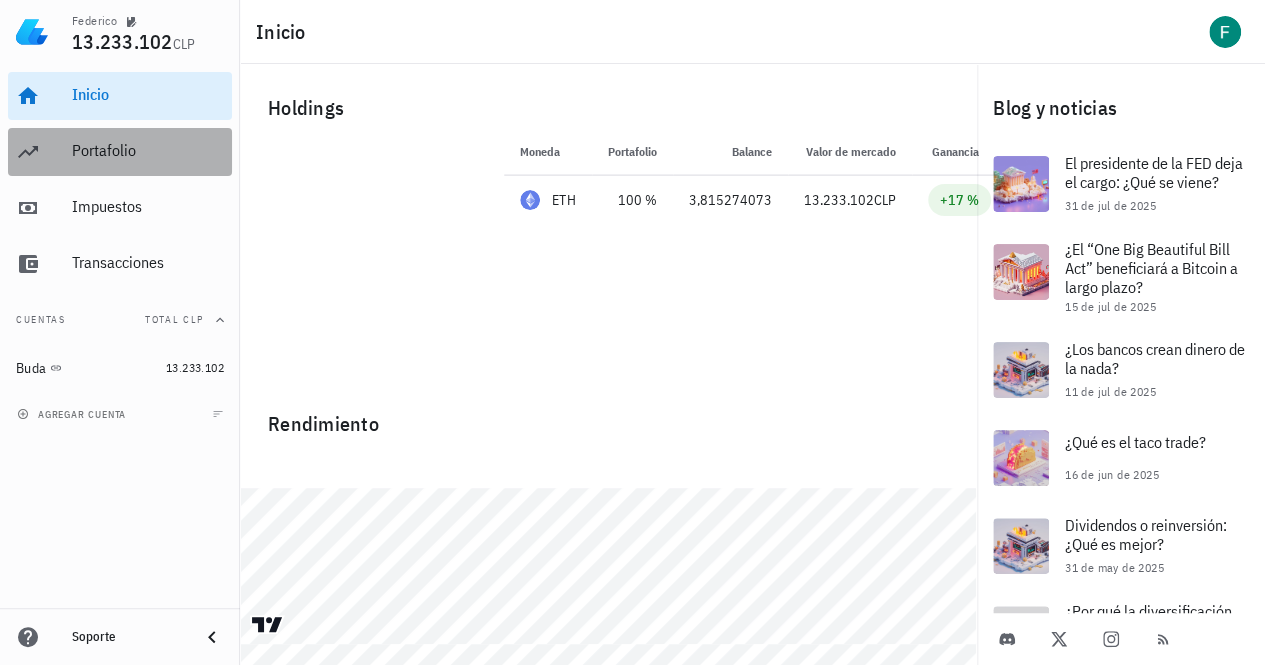 click on "Portafolio" at bounding box center (148, 150) 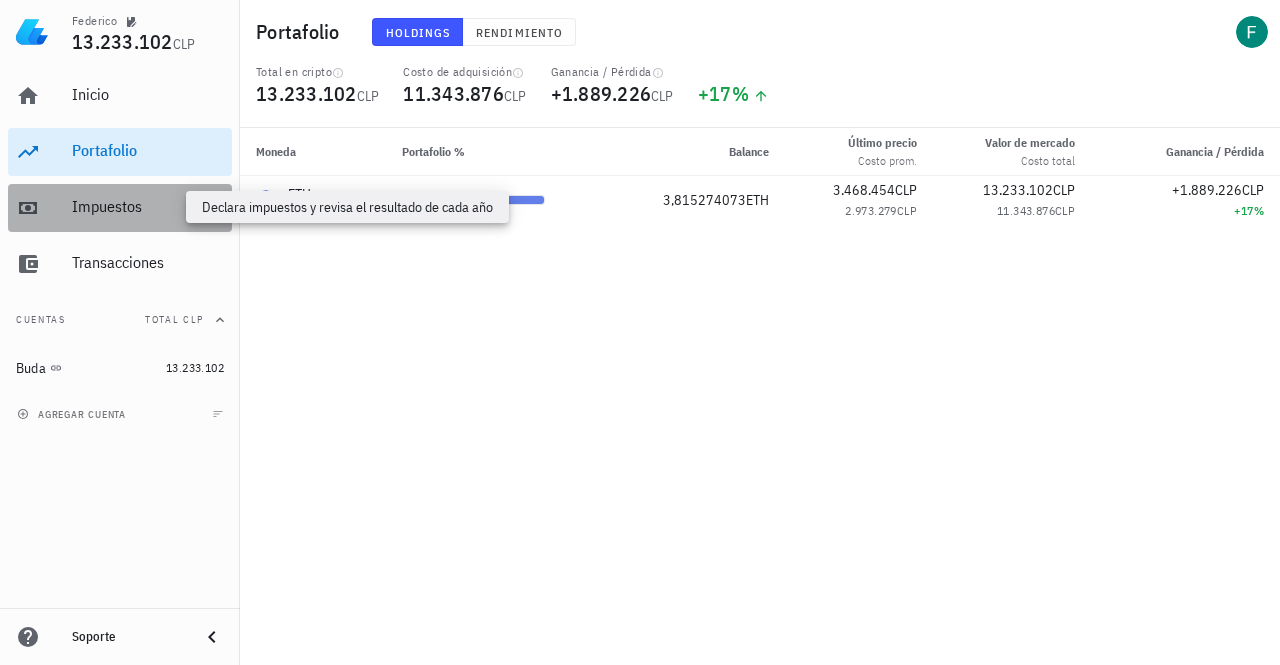 click on "Impuestos" at bounding box center (148, 206) 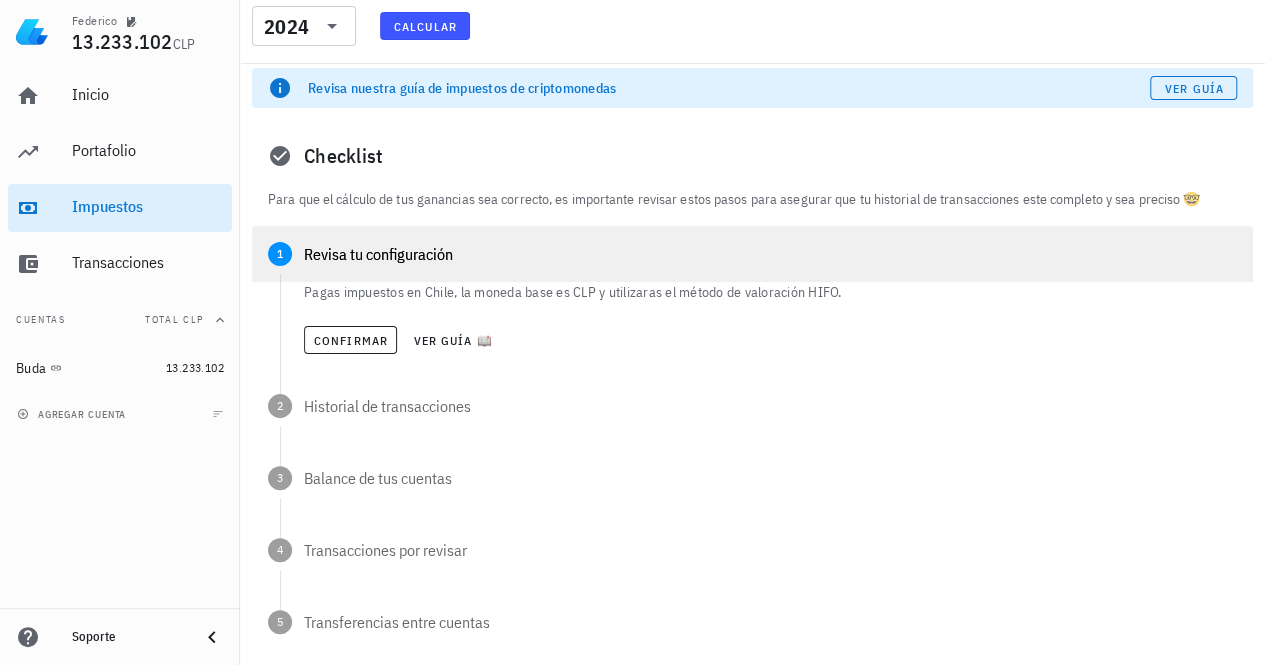 scroll, scrollTop: 200, scrollLeft: 0, axis: vertical 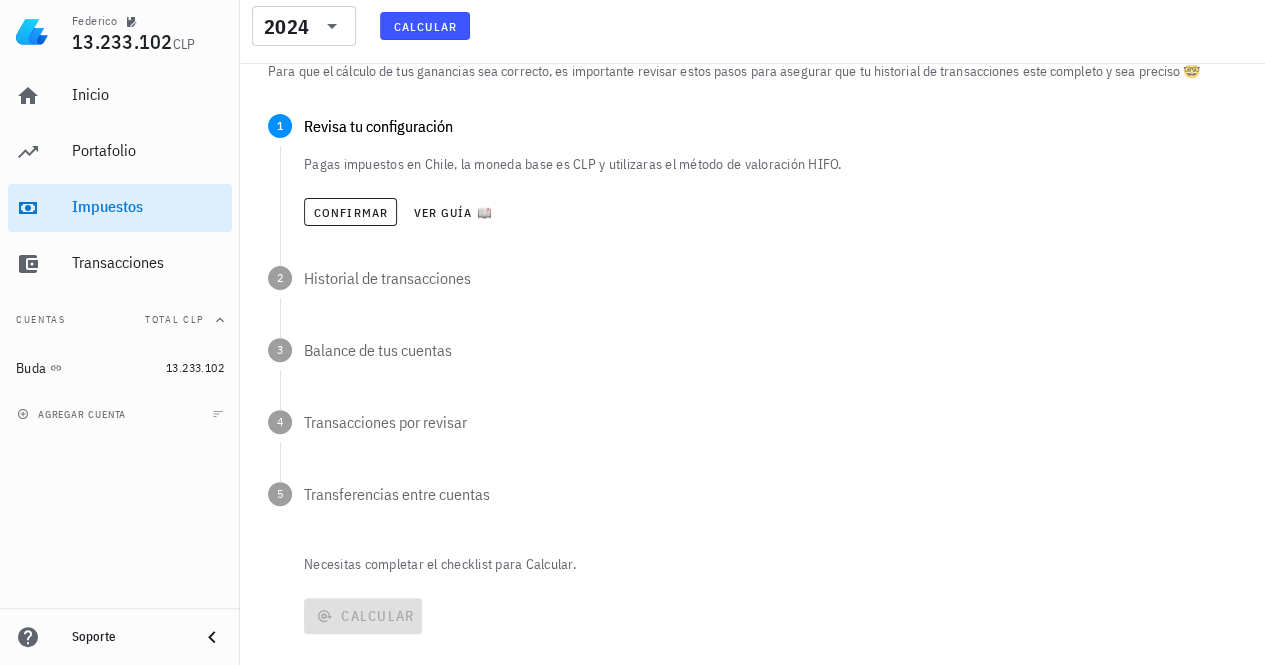 drag, startPoint x: 476, startPoint y: 164, endPoint x: 1041, endPoint y: 167, distance: 565.00793 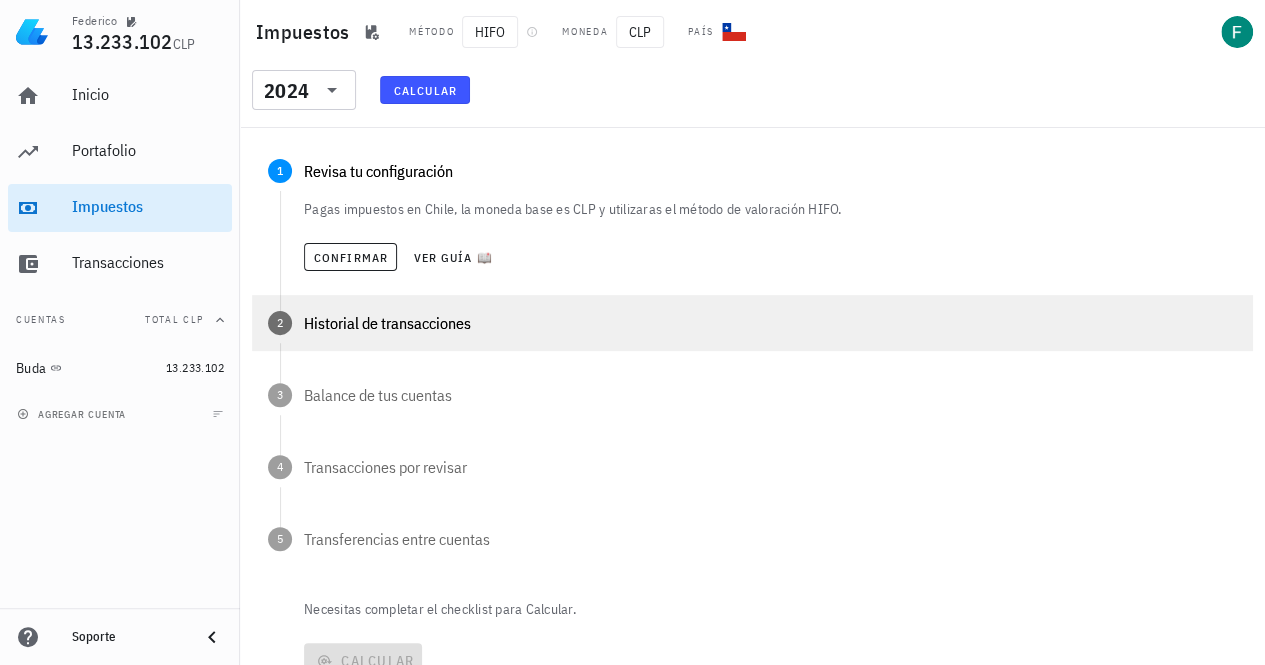 scroll, scrollTop: 136, scrollLeft: 0, axis: vertical 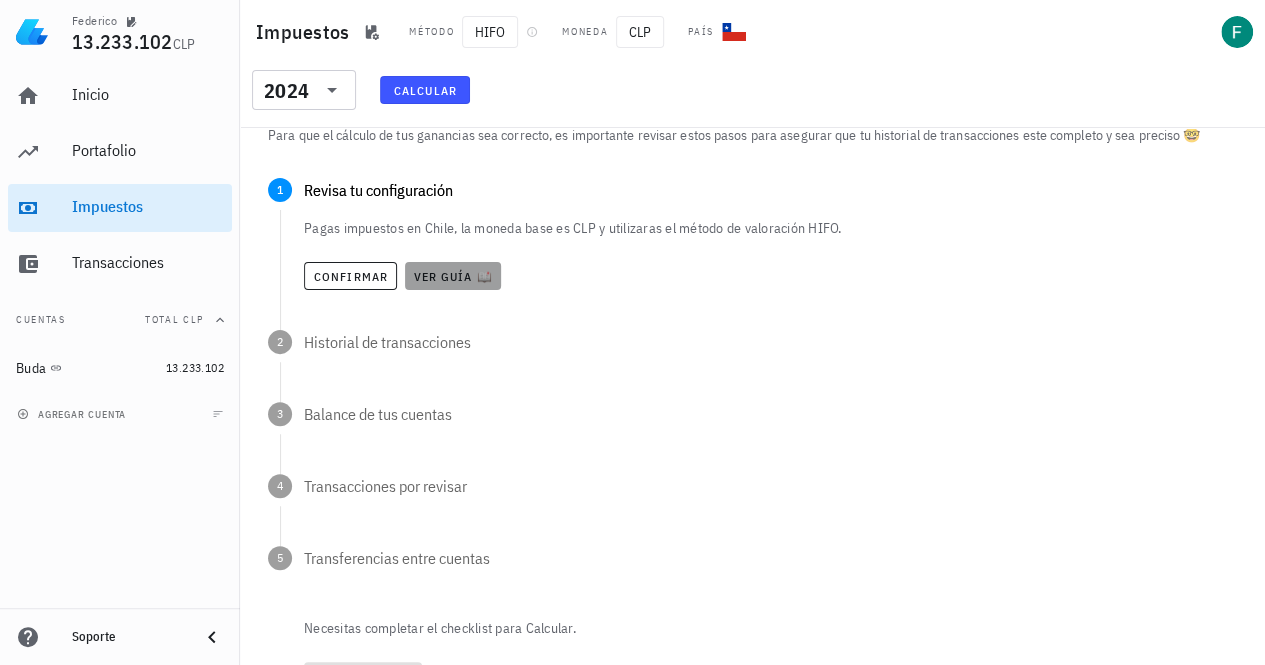 click on "Ver guía 📖" at bounding box center (453, 276) 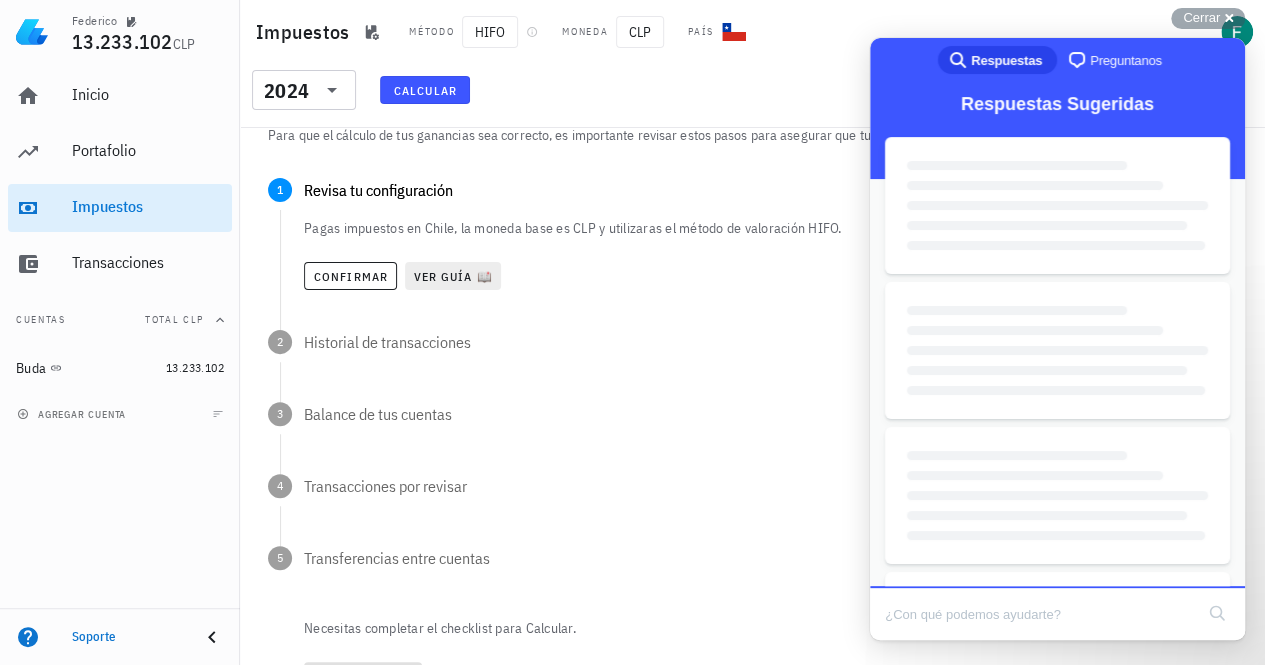 scroll, scrollTop: 0, scrollLeft: 0, axis: both 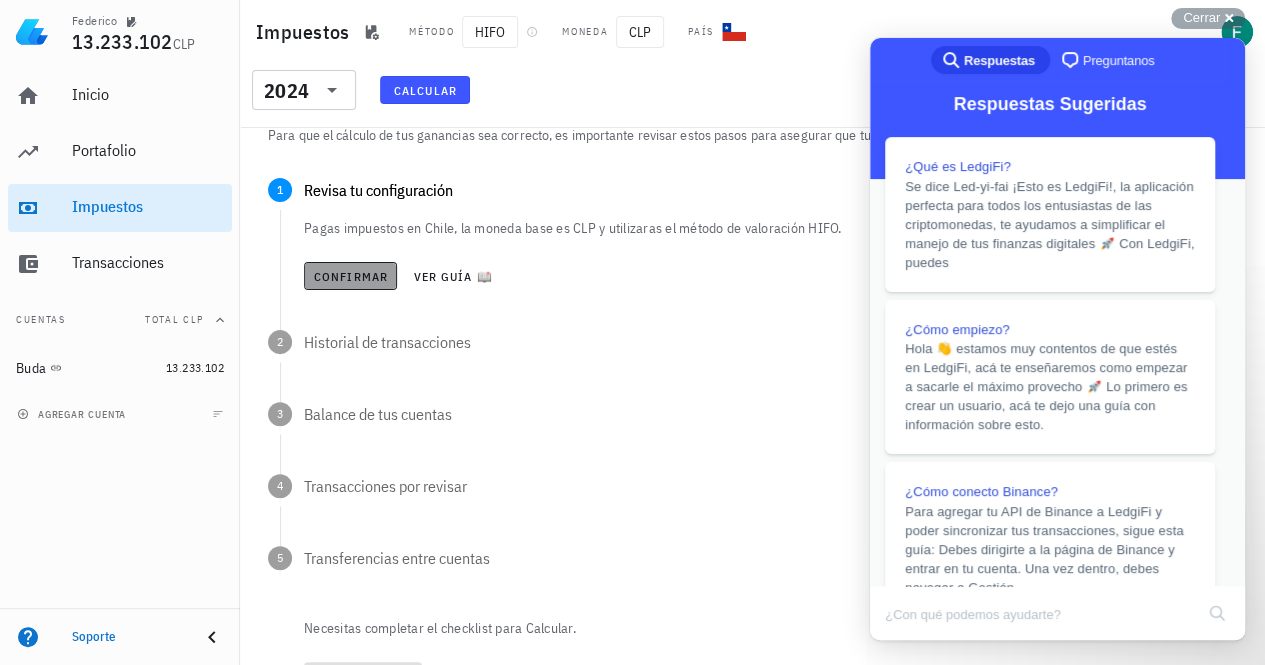 click on "Confirmar" at bounding box center (350, 276) 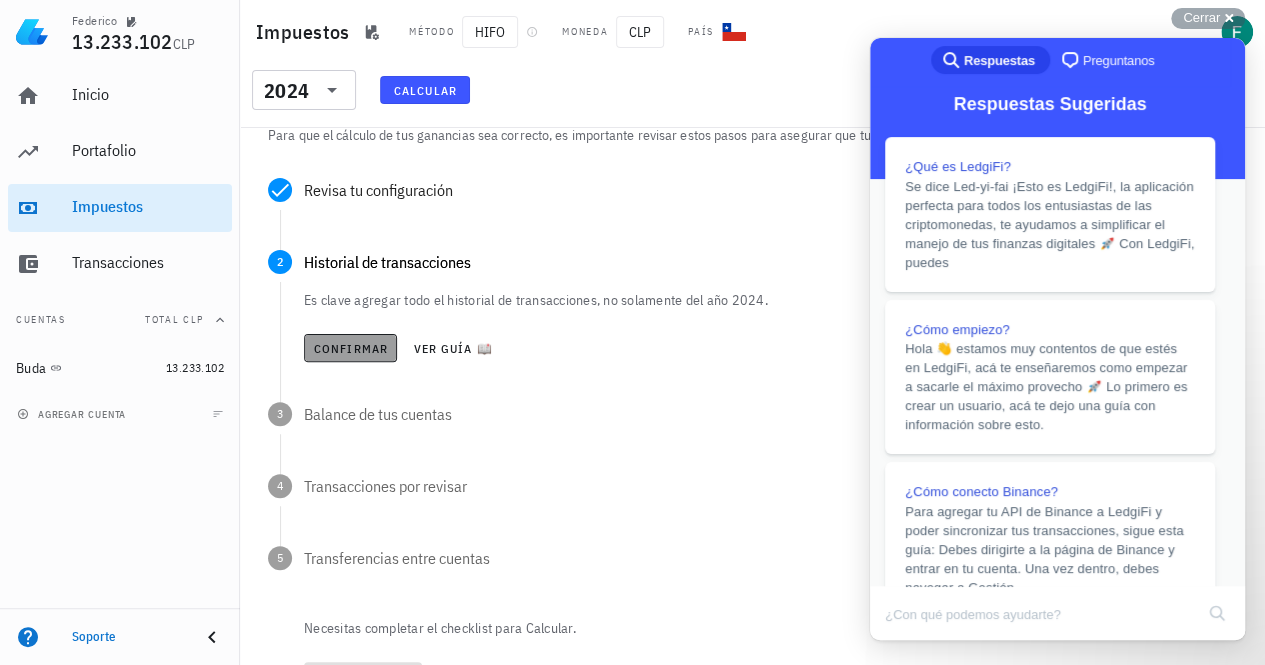 click on "Confirmar" at bounding box center (350, 348) 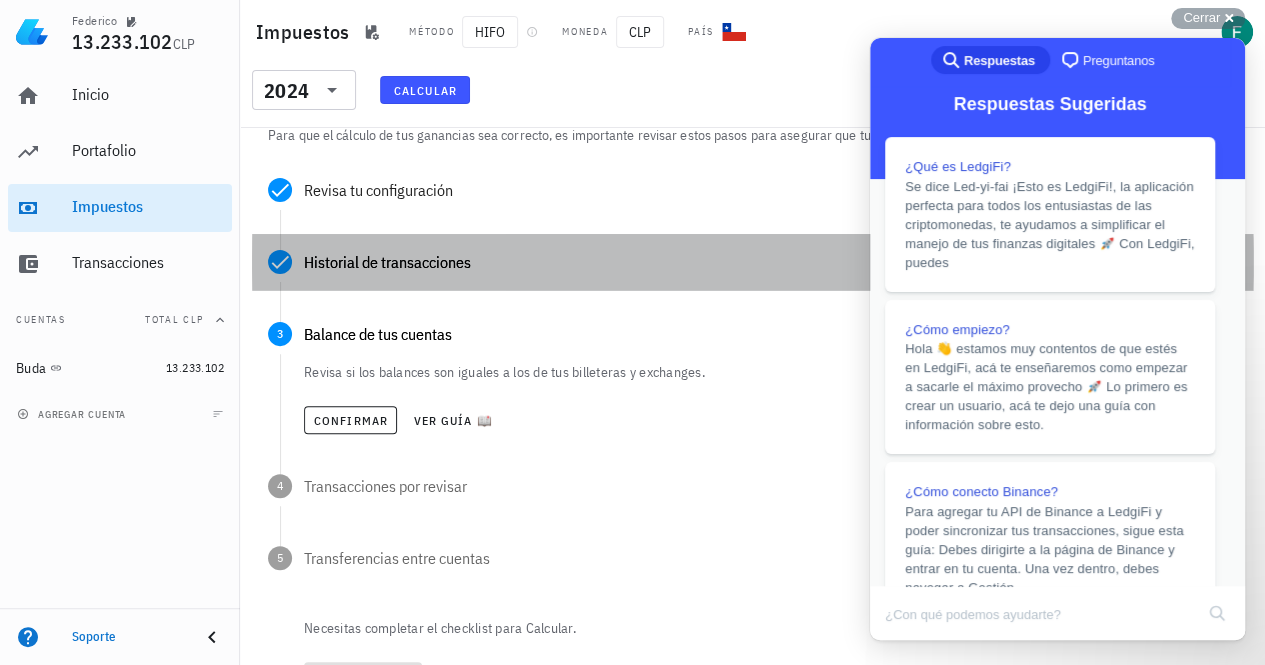 click on "Historial de transacciones" at bounding box center [770, 262] 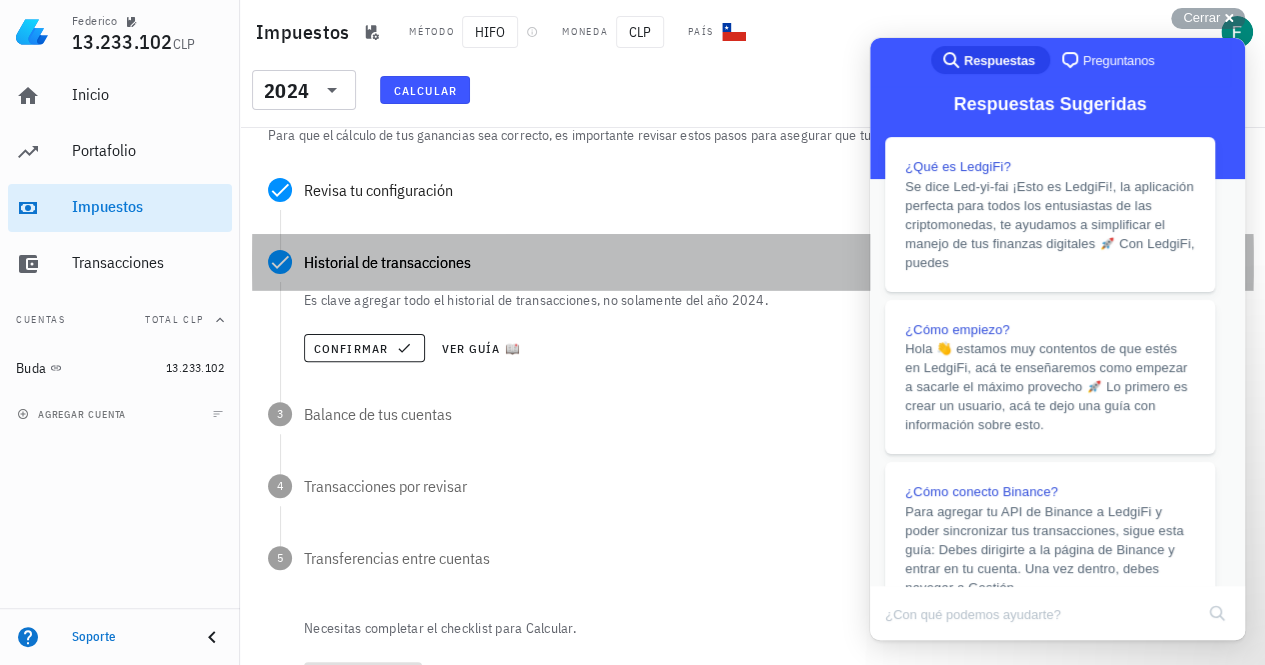 click on "Historial de transacciones" at bounding box center (770, 262) 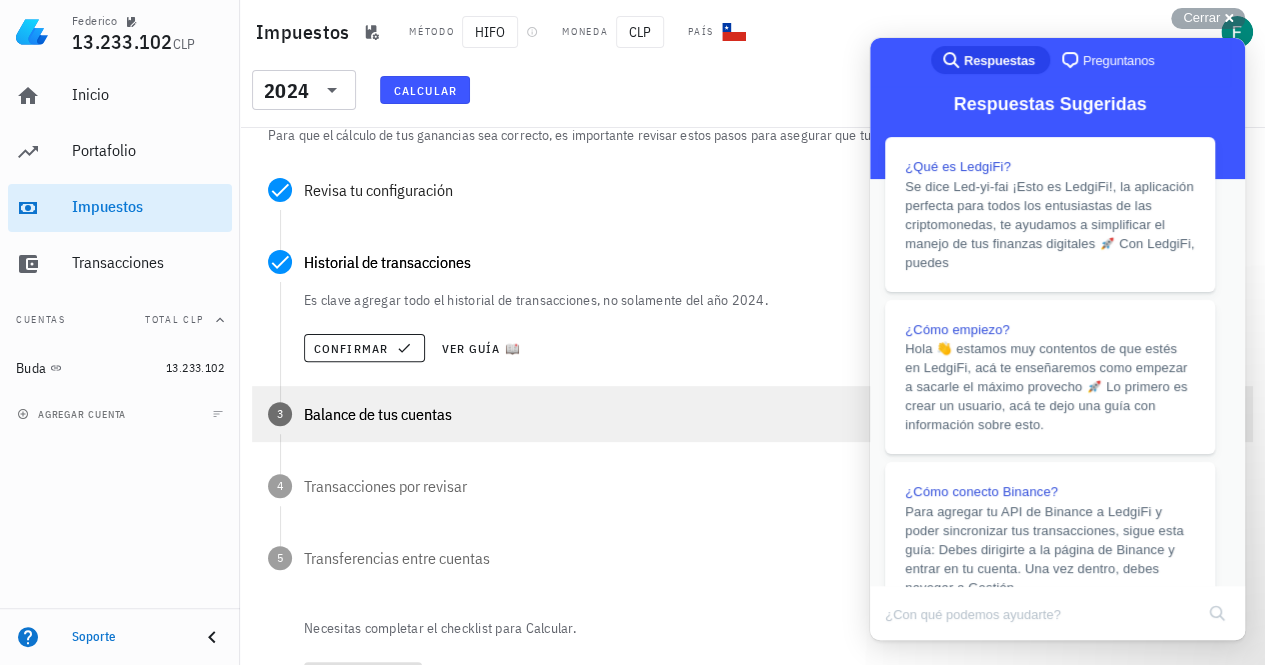 click on "Balance de tus cuentas" at bounding box center (770, 414) 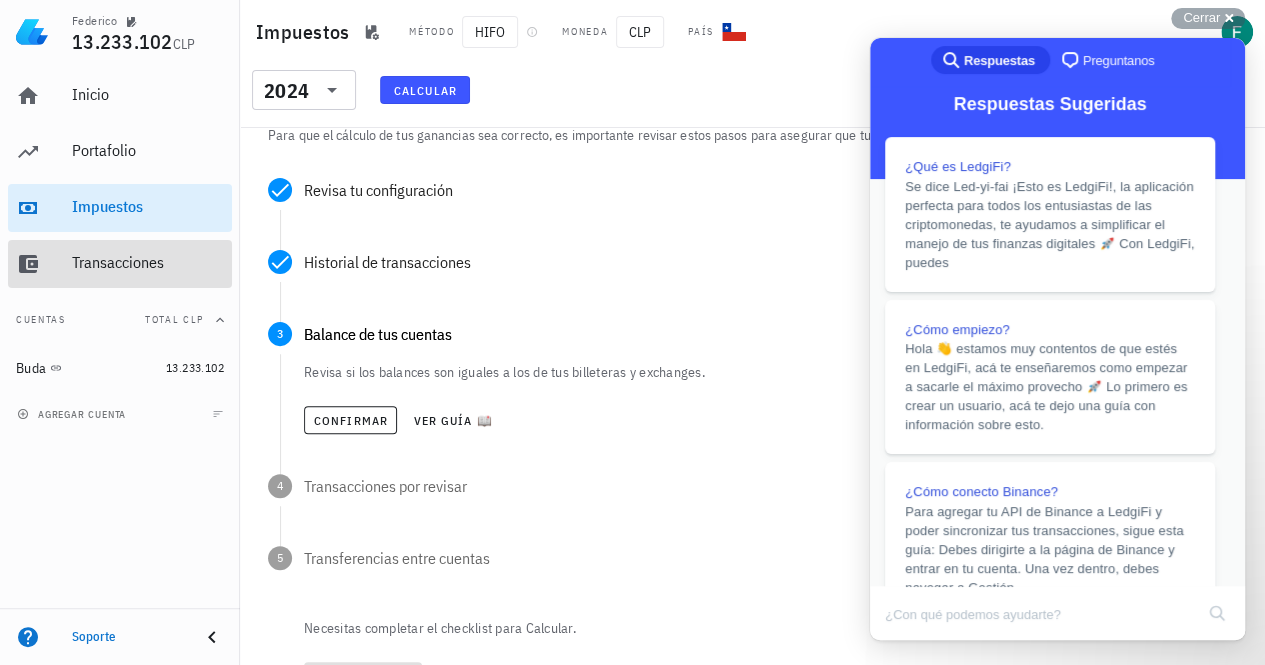 click on "Transacciones" at bounding box center [148, 262] 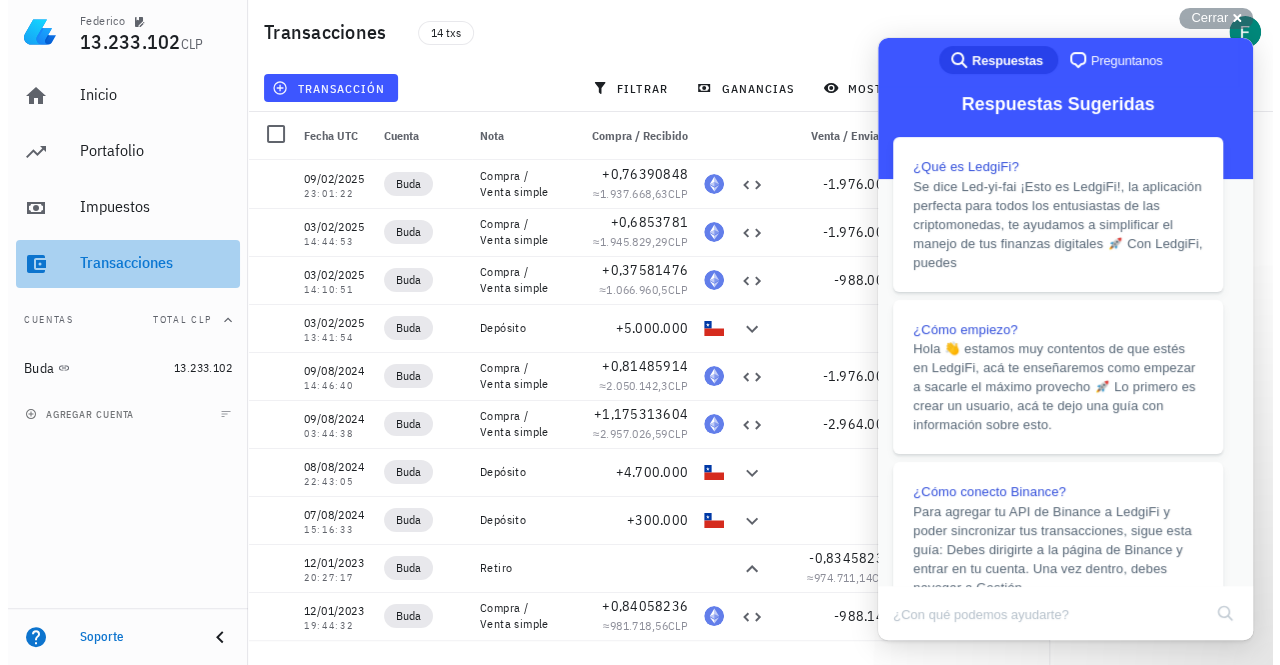 scroll, scrollTop: 0, scrollLeft: 0, axis: both 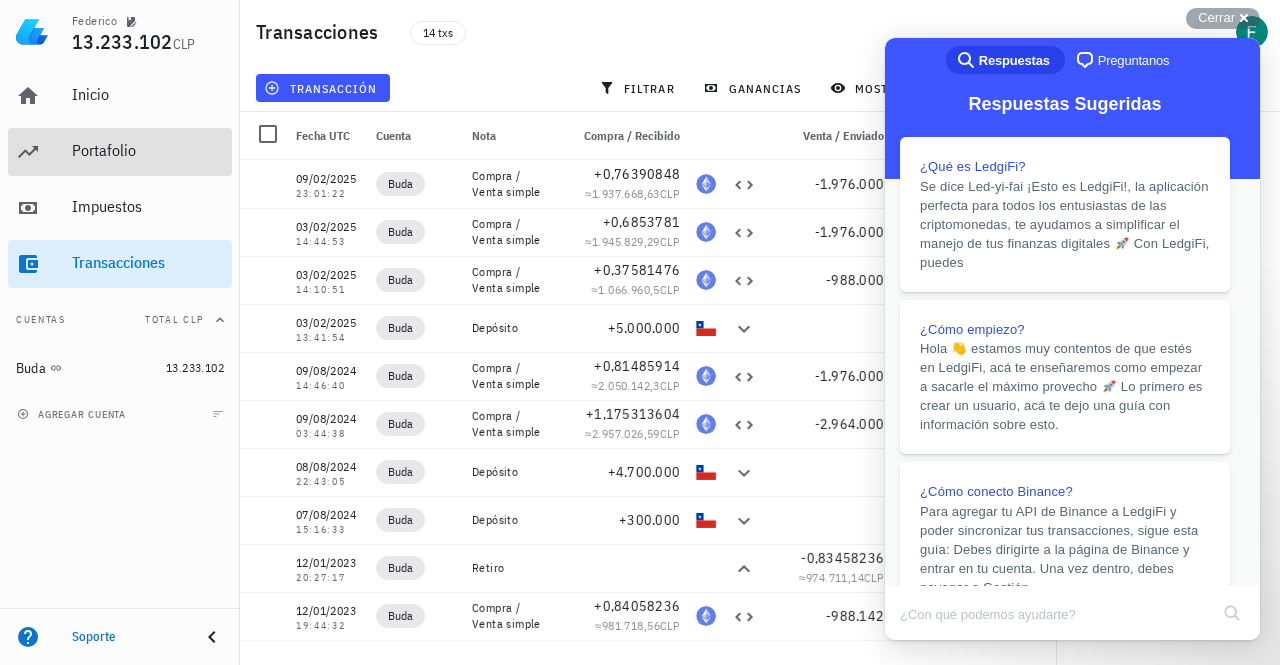 click on "Portafolio" at bounding box center [148, 150] 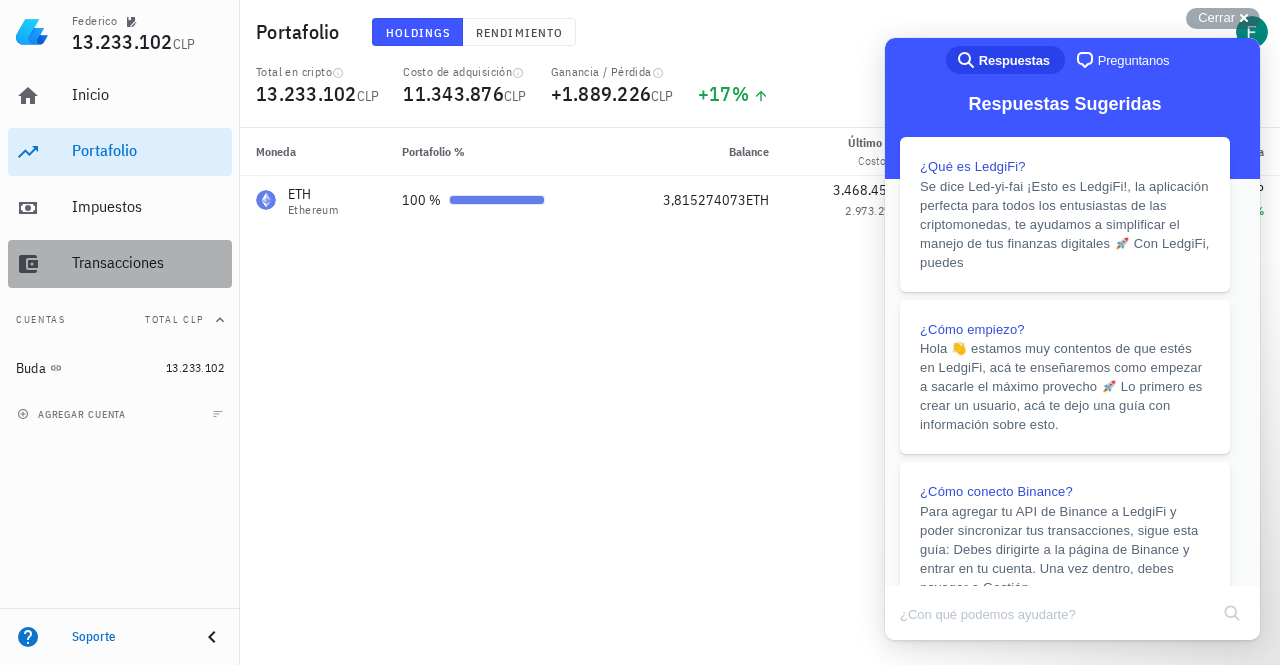 click on "Transacciones" at bounding box center (148, 262) 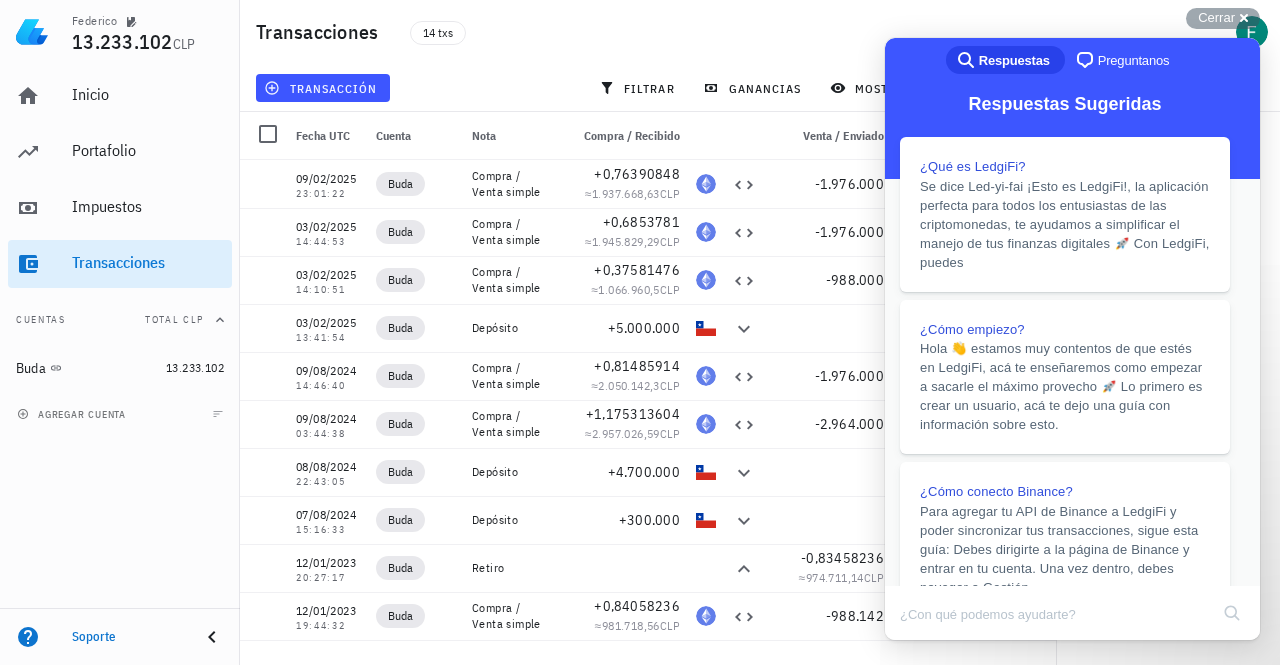 scroll, scrollTop: 856, scrollLeft: 0, axis: vertical 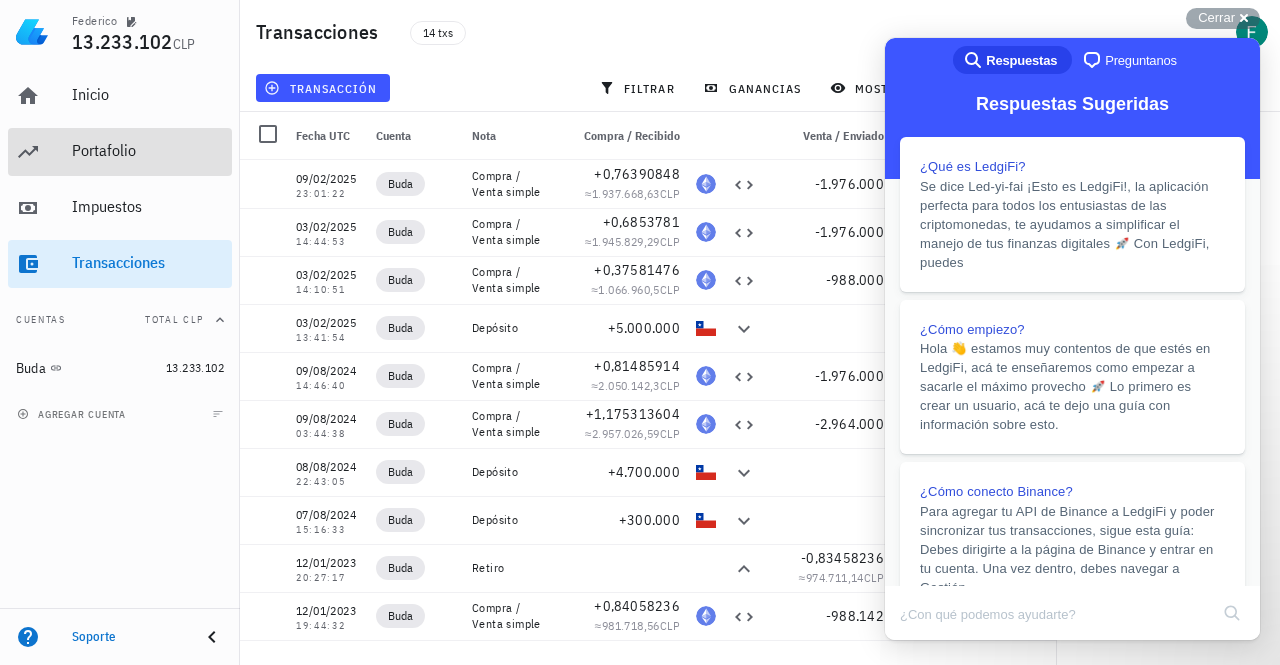 click on "Portafolio" at bounding box center [148, 150] 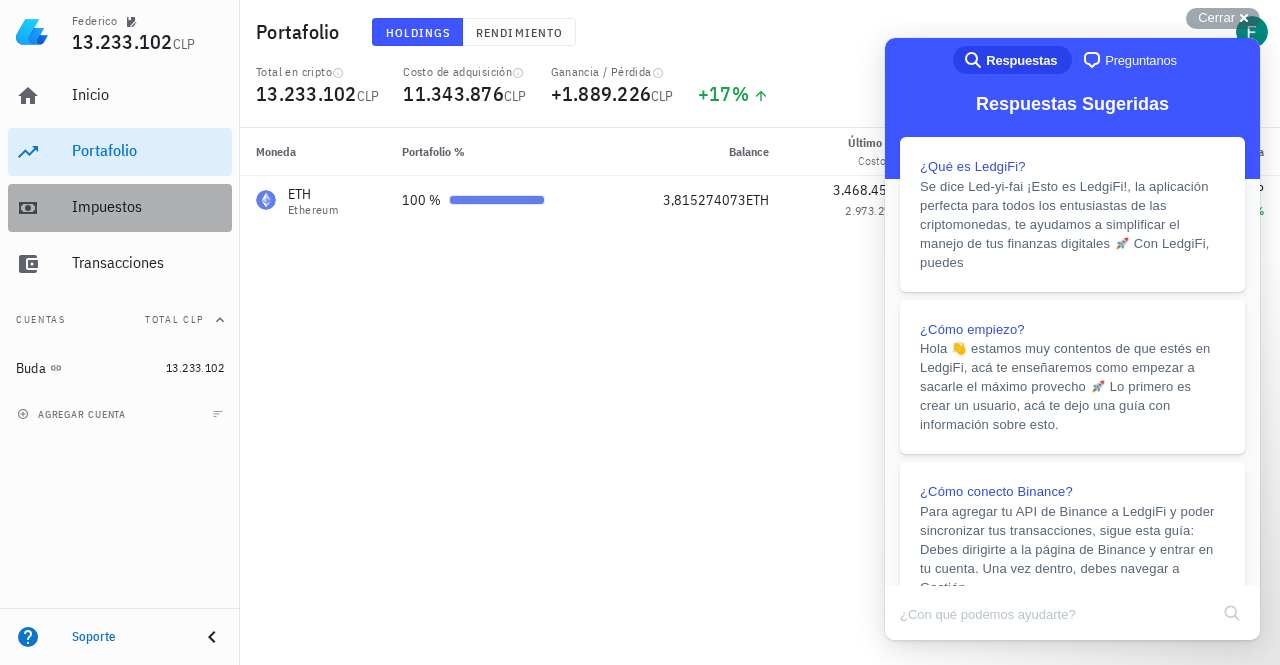 click on "Impuestos" at bounding box center (148, 206) 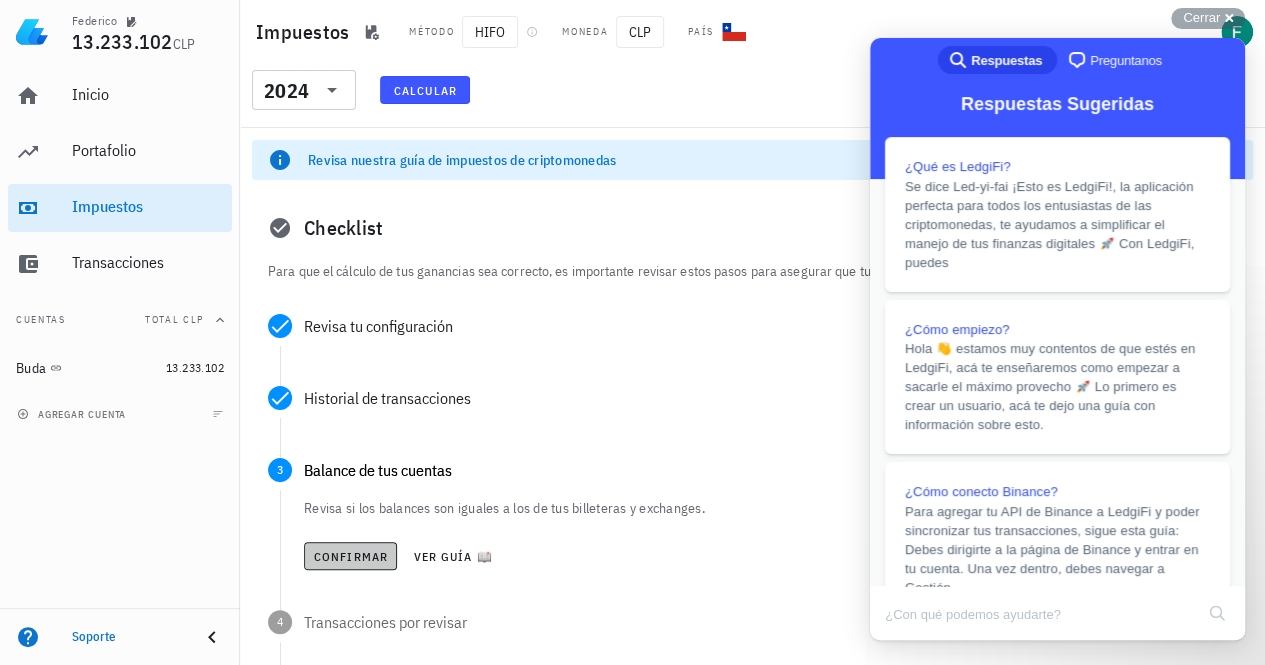 click on "Confirmar" at bounding box center (350, 556) 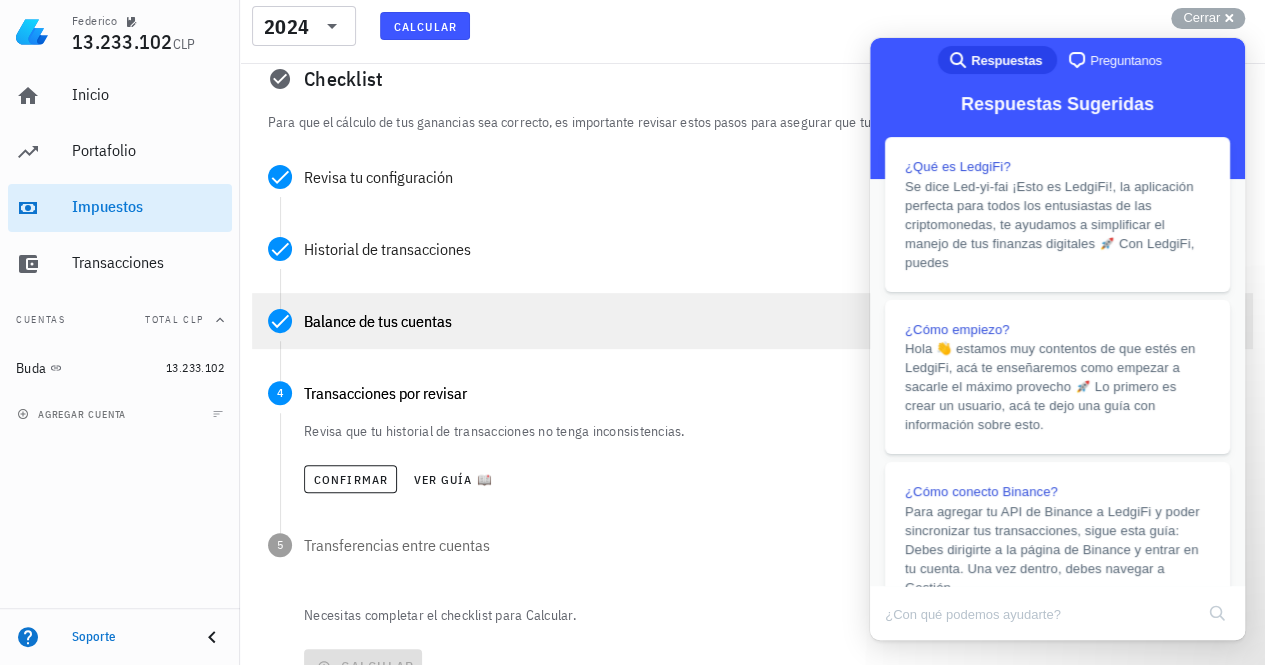 scroll, scrollTop: 156, scrollLeft: 0, axis: vertical 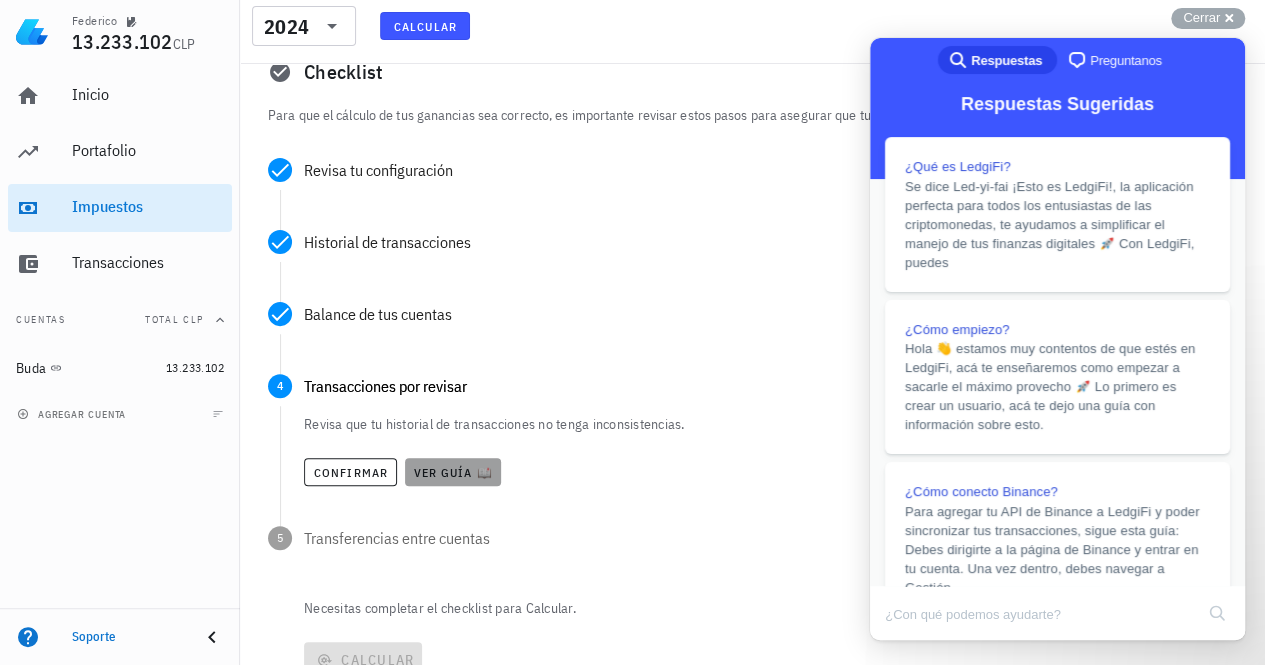 click on "Ver guía 📖" at bounding box center [453, 472] 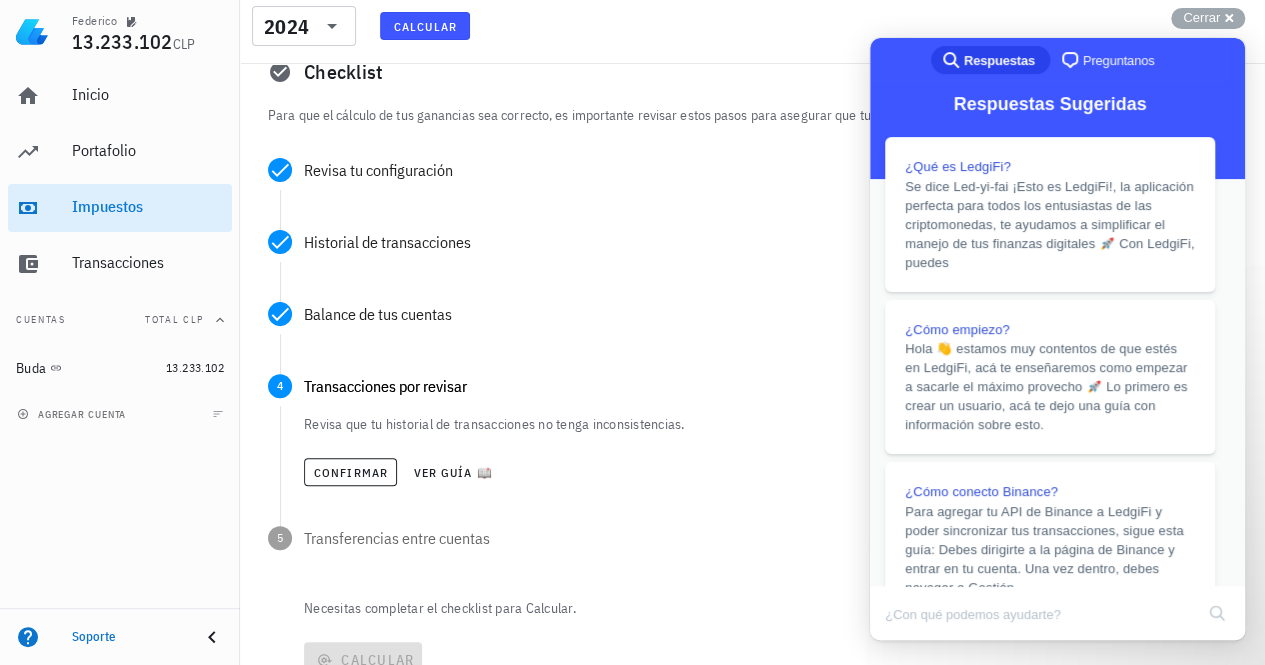 scroll, scrollTop: 0, scrollLeft: 0, axis: both 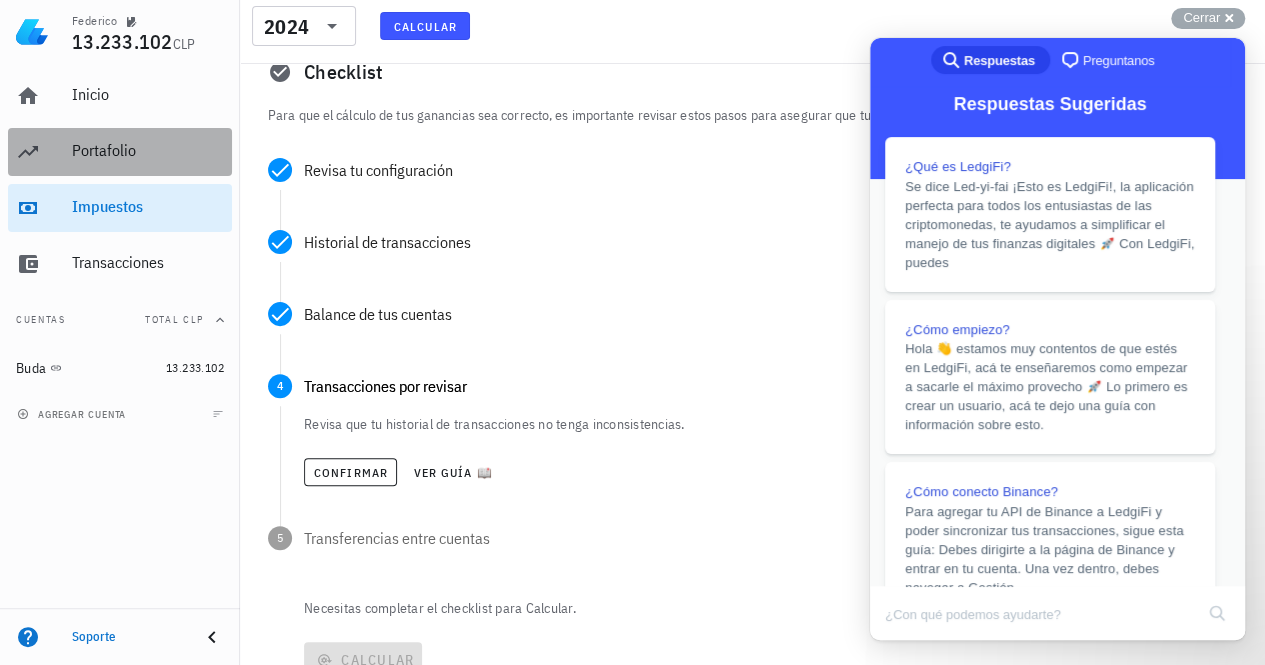 click on "Portafolio" at bounding box center [148, 150] 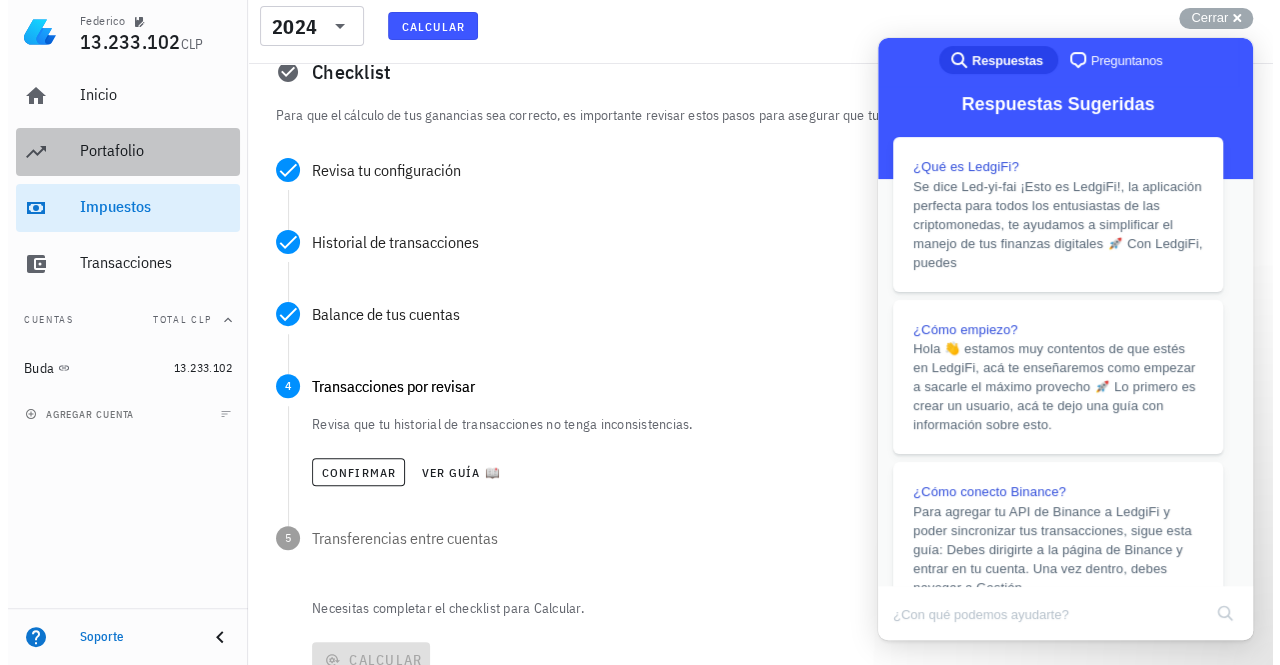 scroll, scrollTop: 0, scrollLeft: 0, axis: both 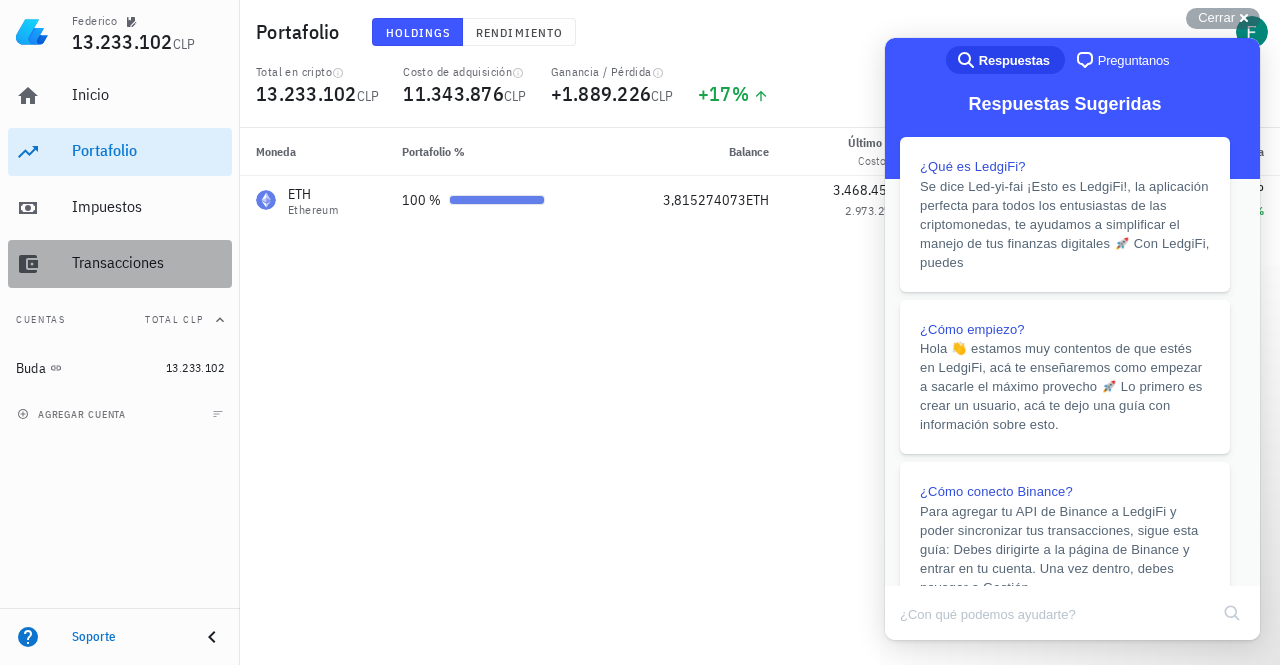 click on "Transacciones" at bounding box center (148, 262) 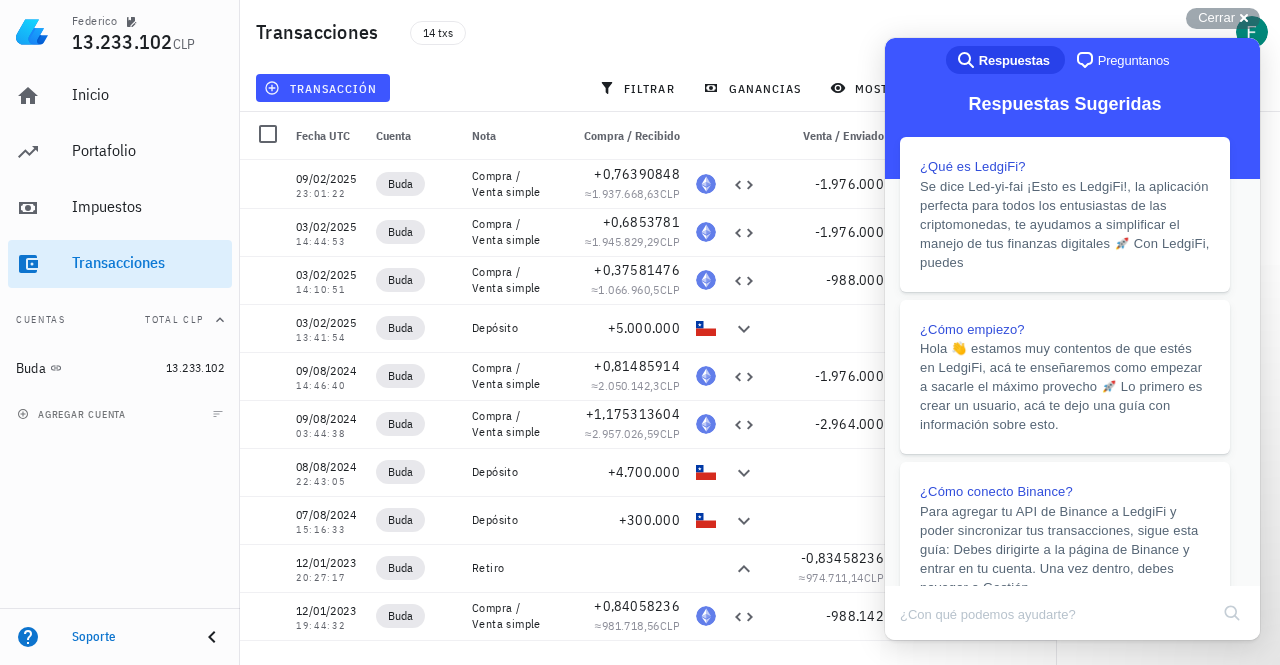 click on "Close" at bounding box center [904, 654] 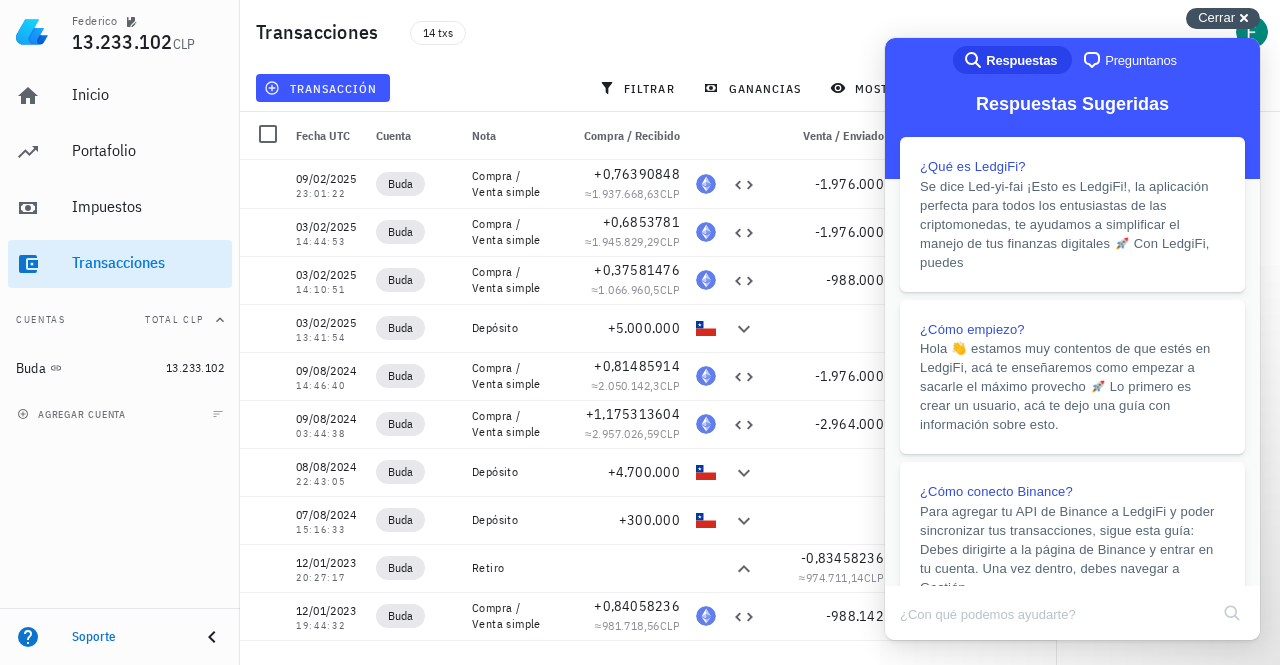 click on "Cerrar cross-small" at bounding box center [1223, 18] 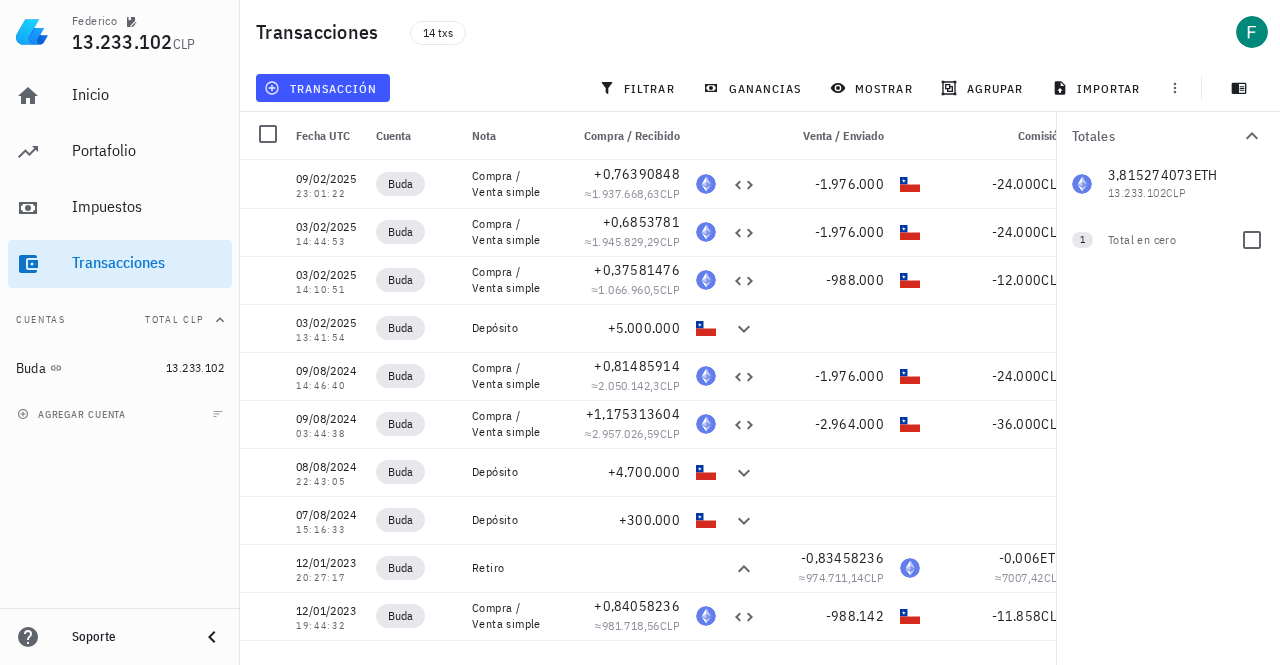 click on "Total en cero" at bounding box center [1166, 240] 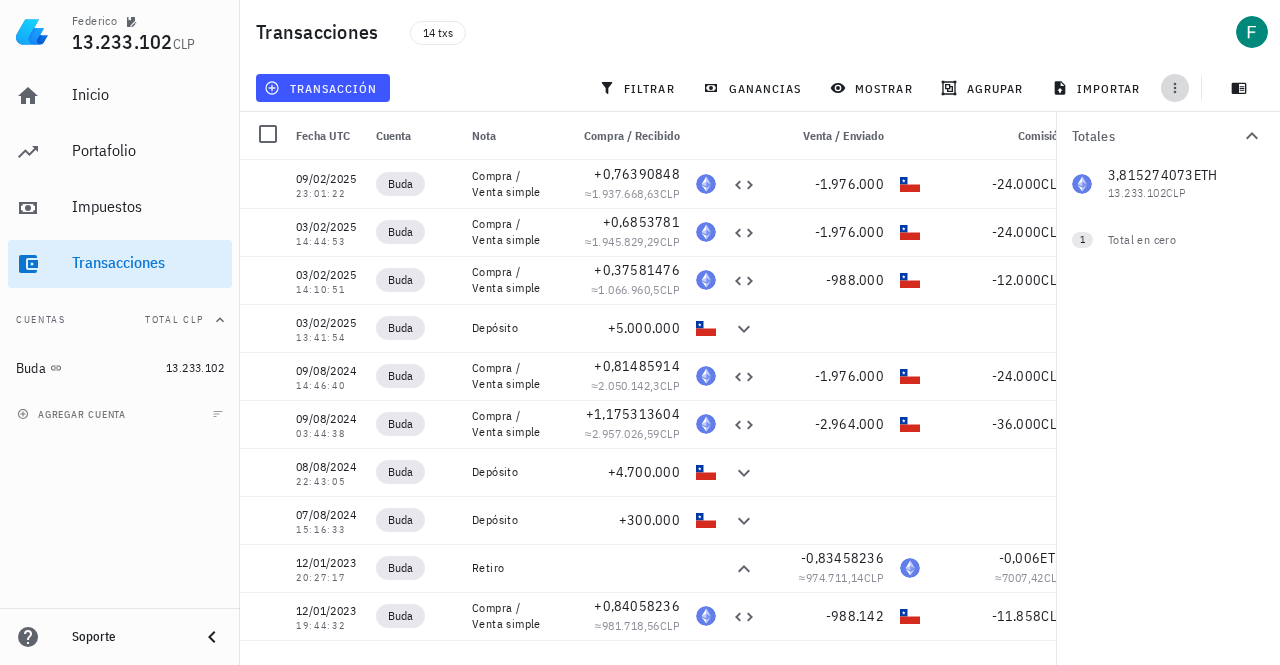 click 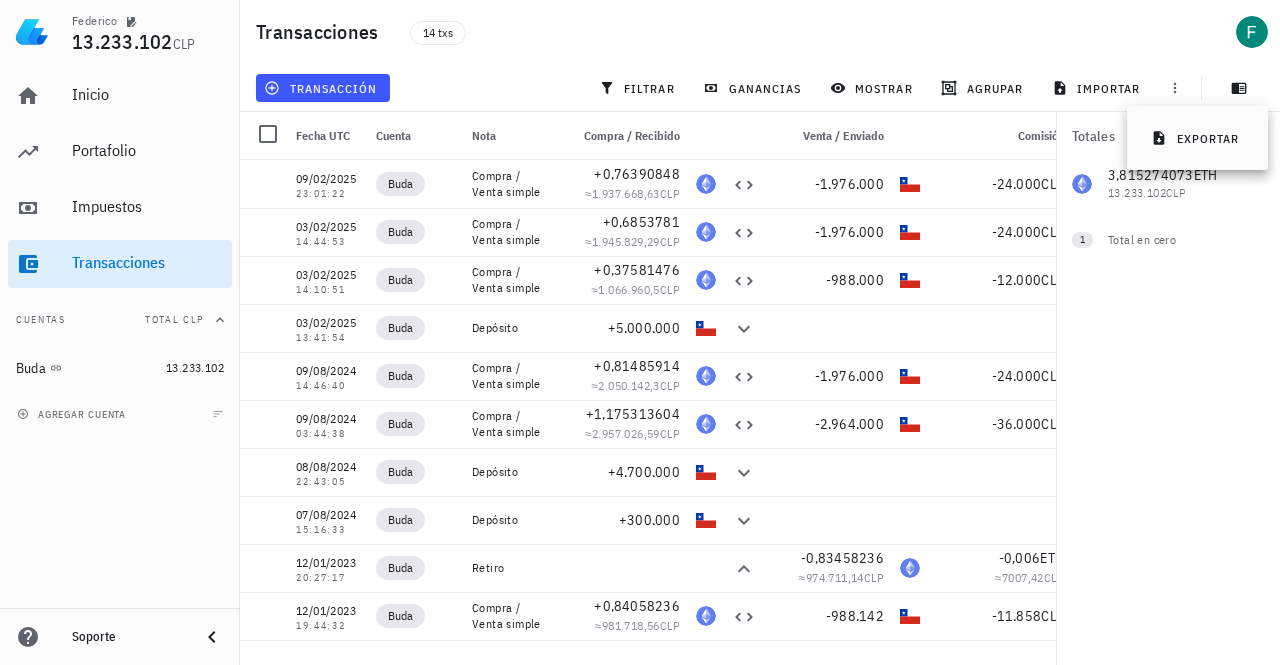 click on "Totales
3,815274073  ETH   13.233.102  CLP     0  CLP
1
Total en cero" at bounding box center (1168, 388) 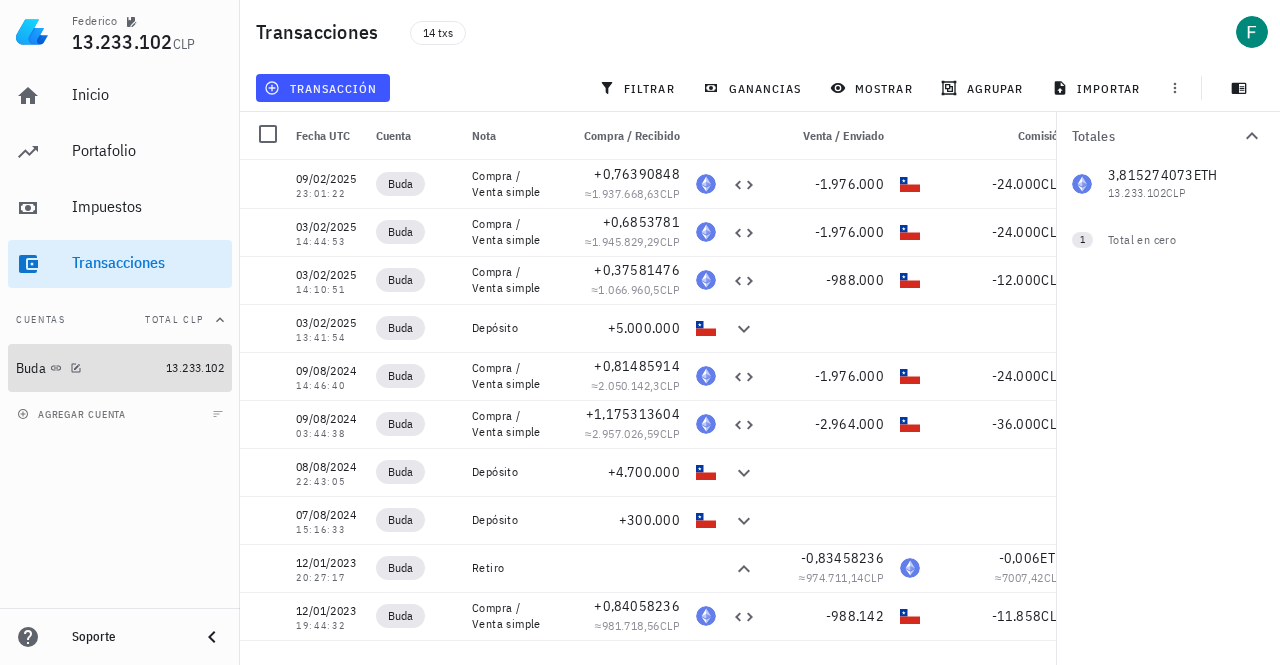 click on "Buda" at bounding box center [87, 368] 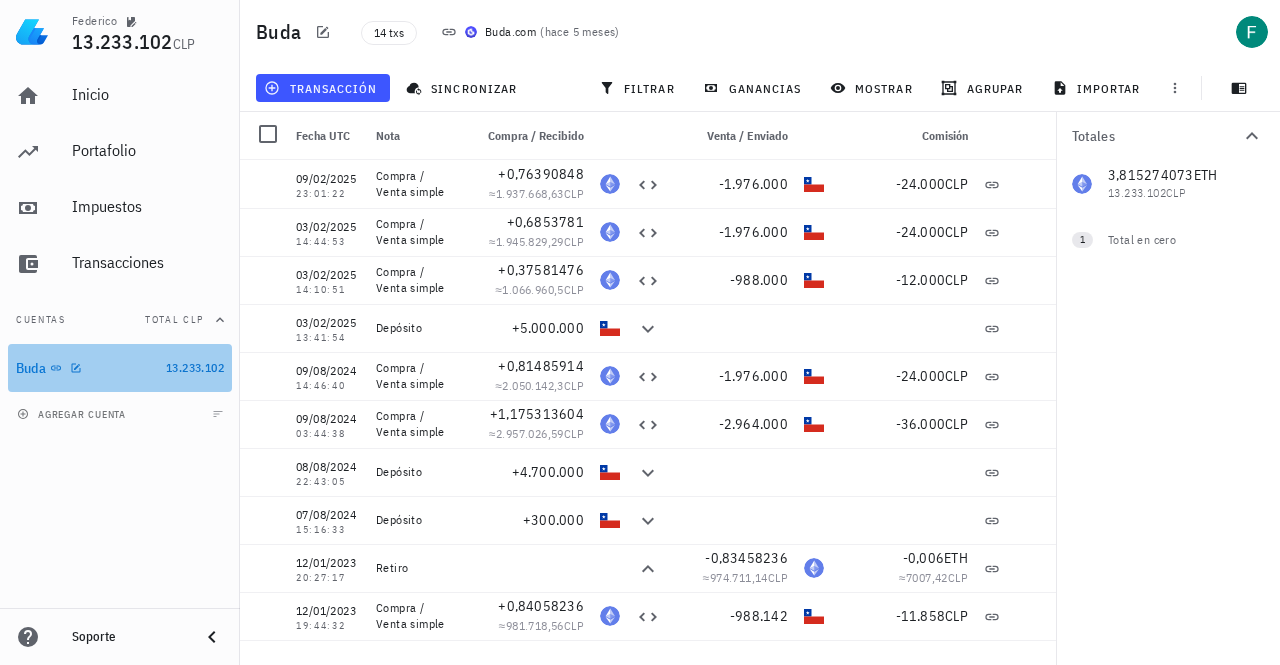 click on "Buda 13.233.102" at bounding box center (120, 368) 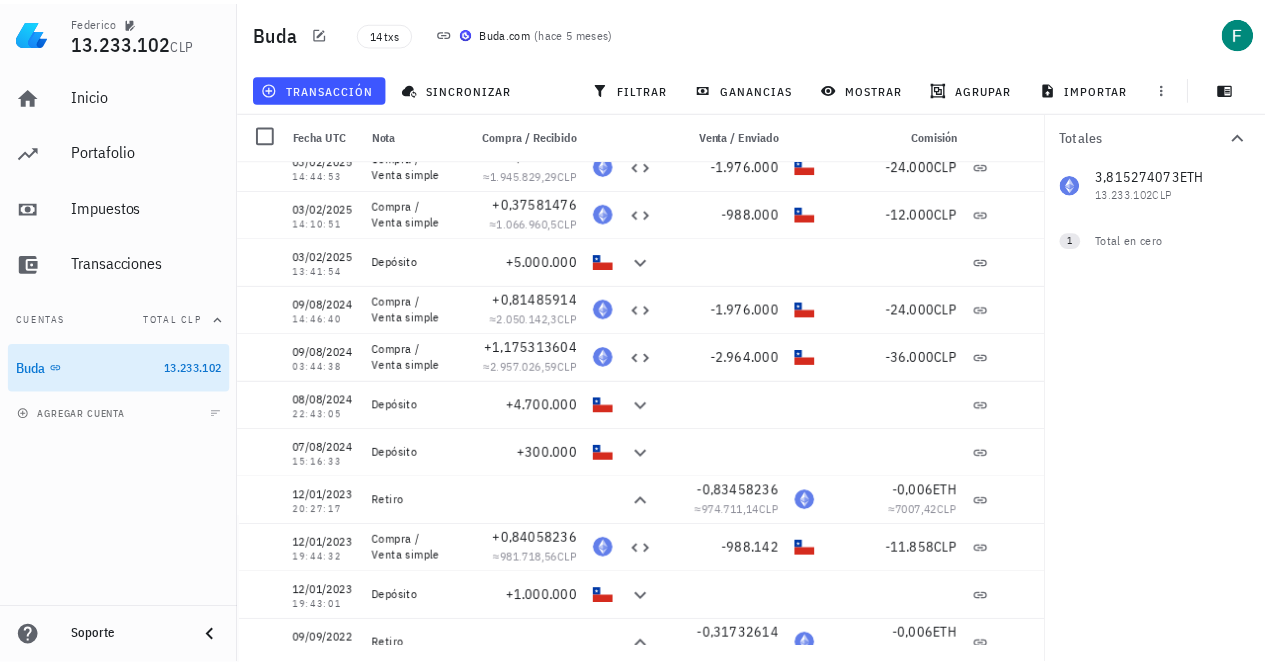 scroll, scrollTop: 0, scrollLeft: 0, axis: both 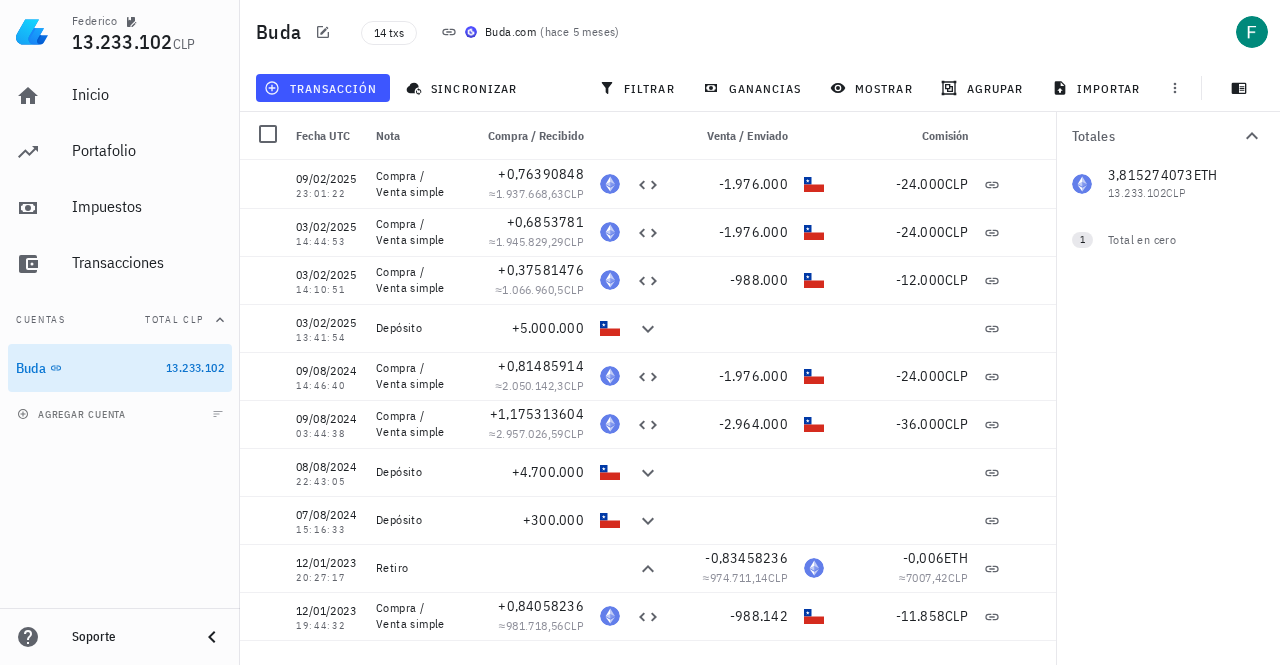 click on "3,815274073  ETH   13.233.102  CLP     0  CLP" at bounding box center (1168, 184) 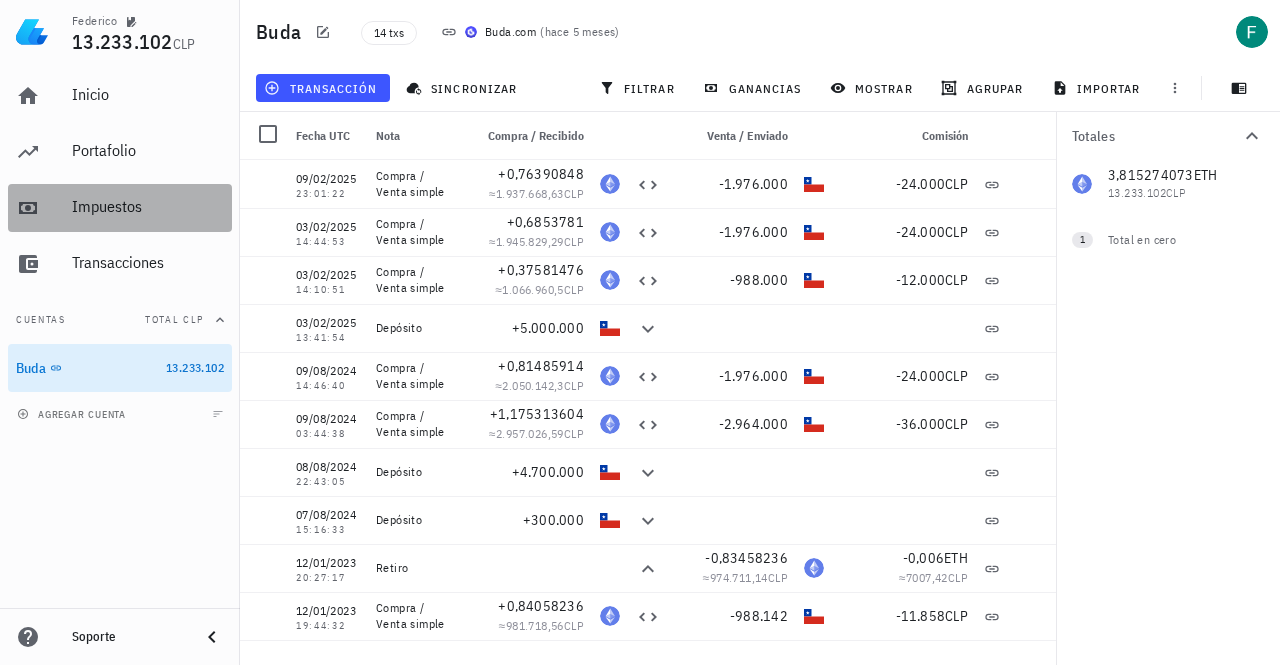 click on "Impuestos" at bounding box center (148, 206) 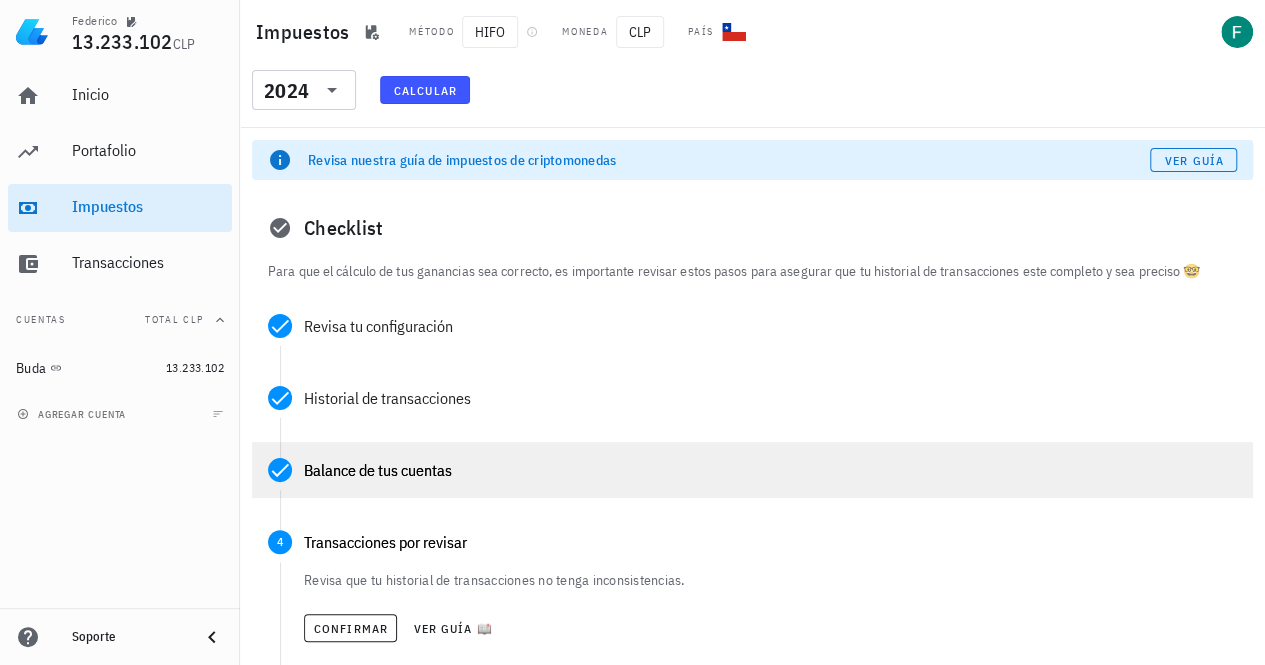 click on "Balance de tus cuentas" at bounding box center (752, 470) 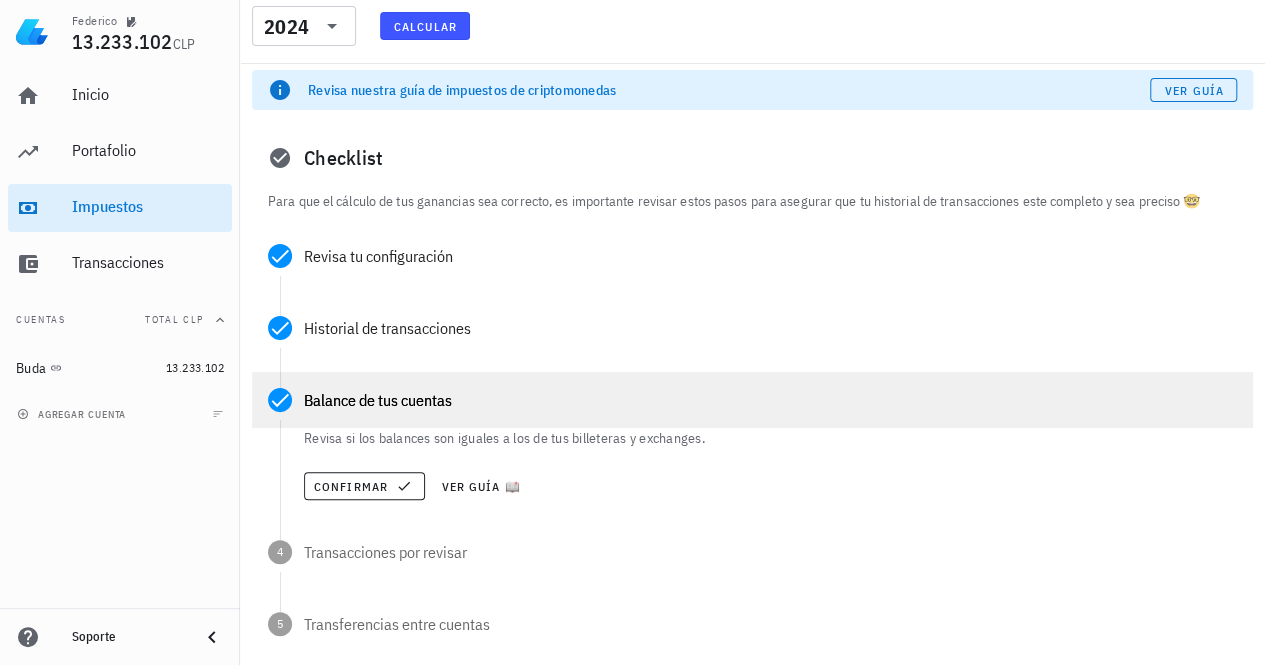 scroll, scrollTop: 200, scrollLeft: 0, axis: vertical 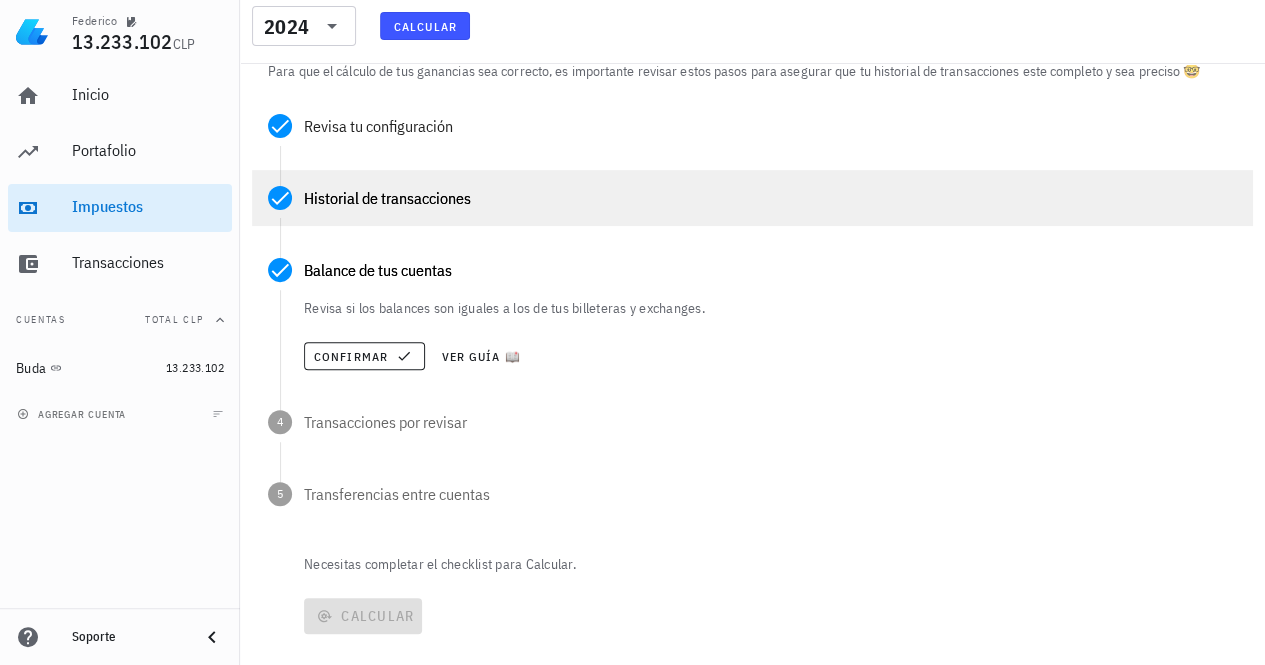 click on "Historial de transacciones" at bounding box center (770, 198) 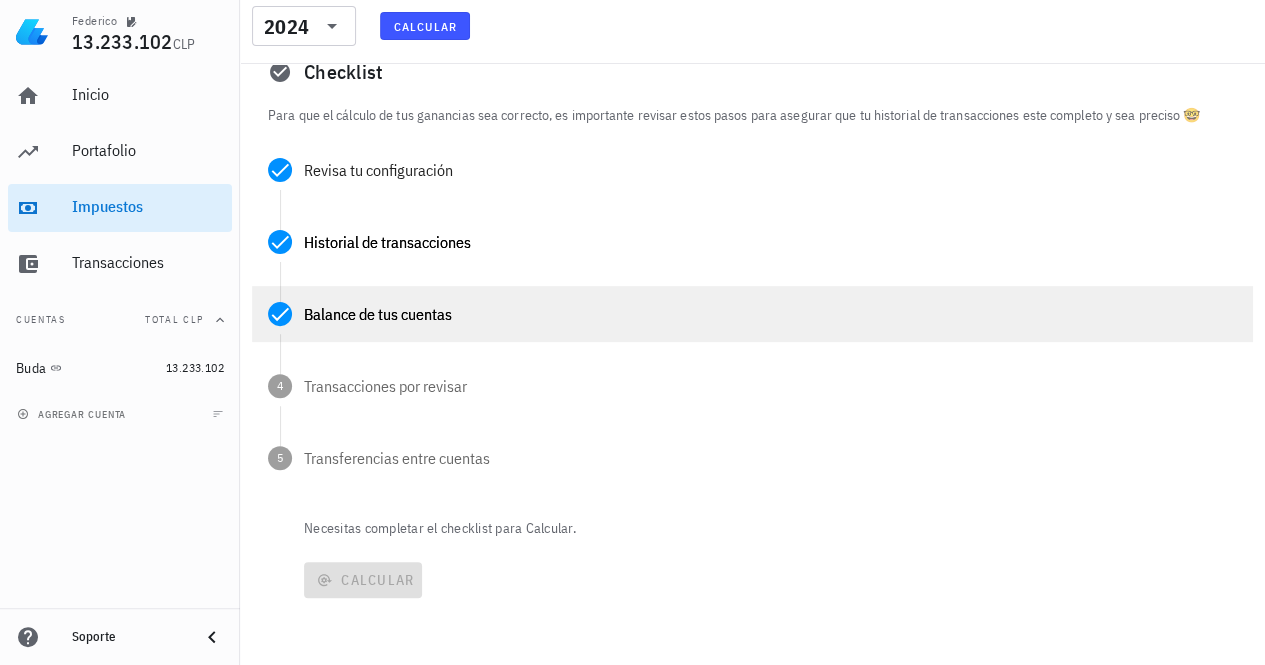 scroll, scrollTop: 200, scrollLeft: 0, axis: vertical 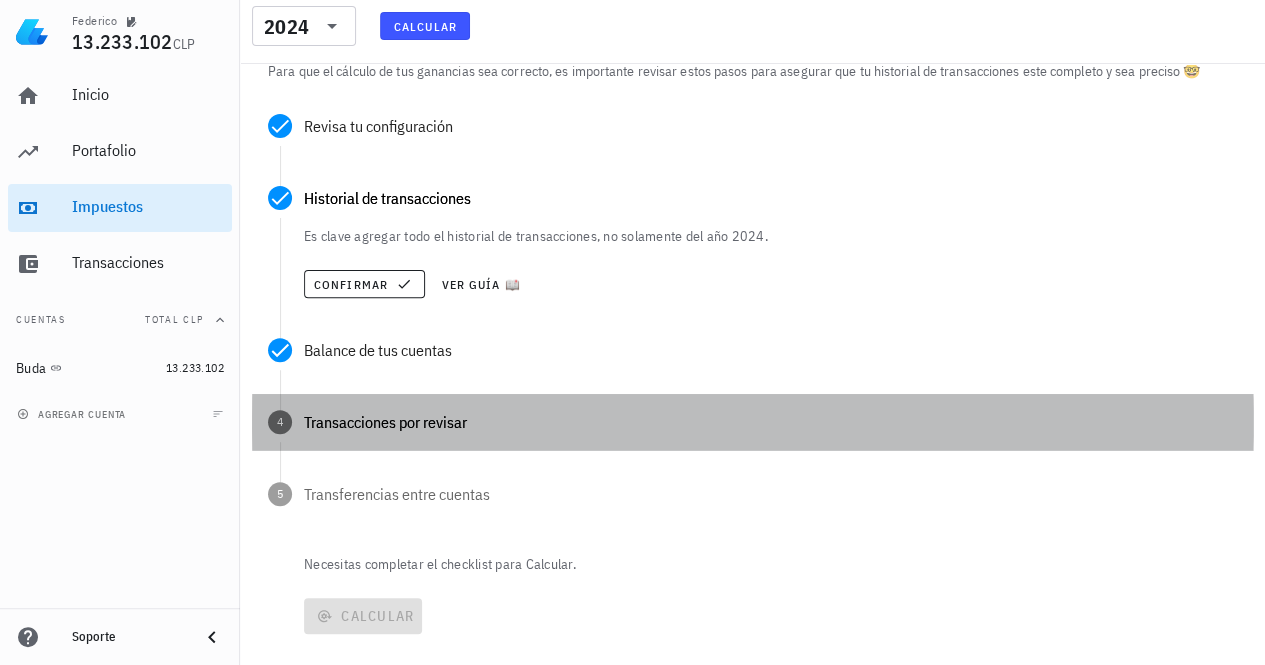 click on "4
Transacciones por revisar" at bounding box center [752, 422] 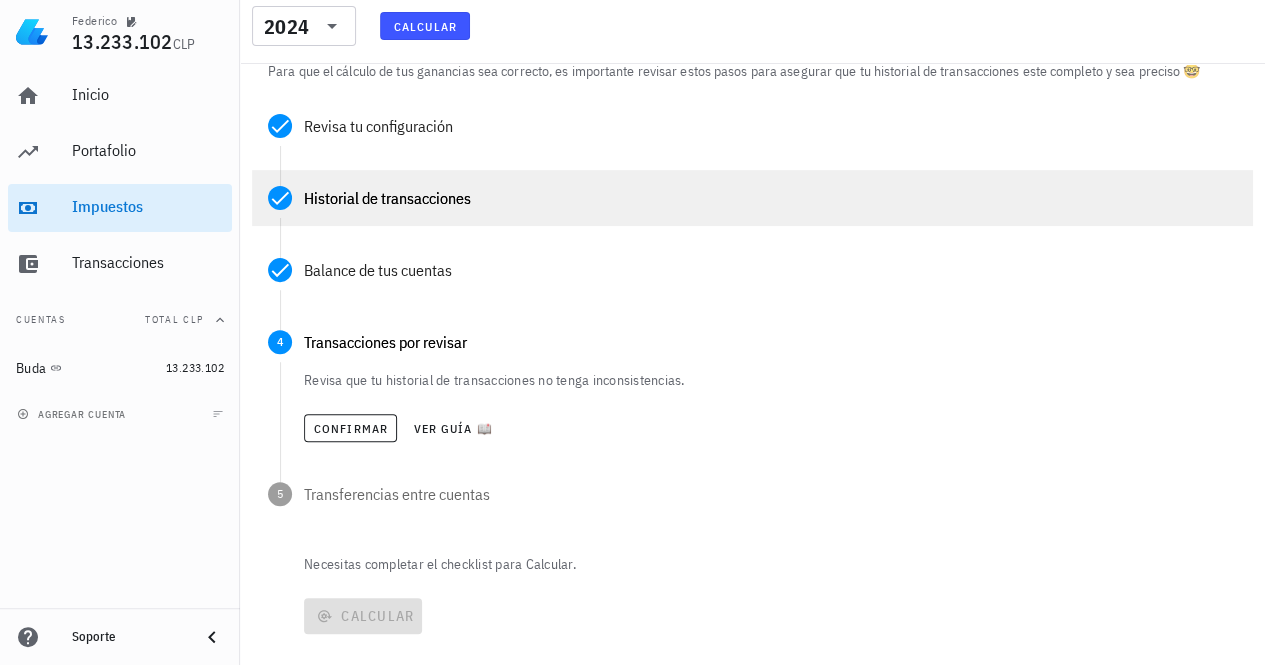click on "Es clave agregar todo el historial de transacciones, no solamente del año 2024.
Confirmar
Ver guía 📖" at bounding box center [766, 238] 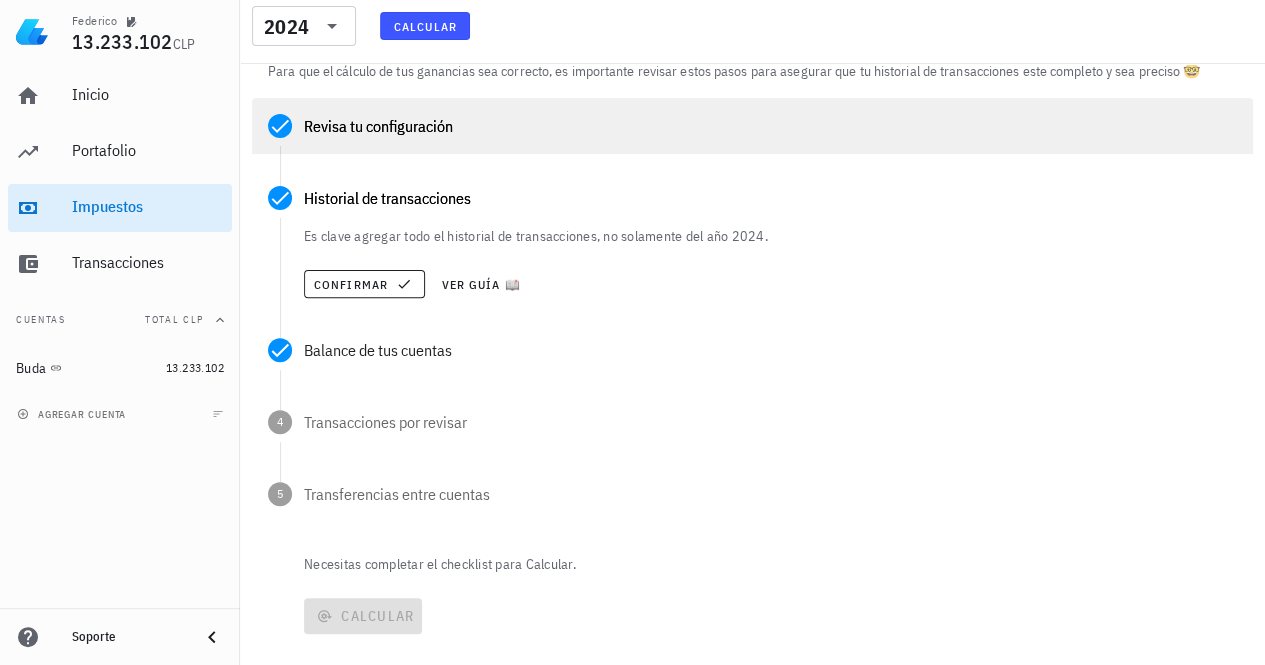 click on "Revisa tu configuración" at bounding box center (752, 126) 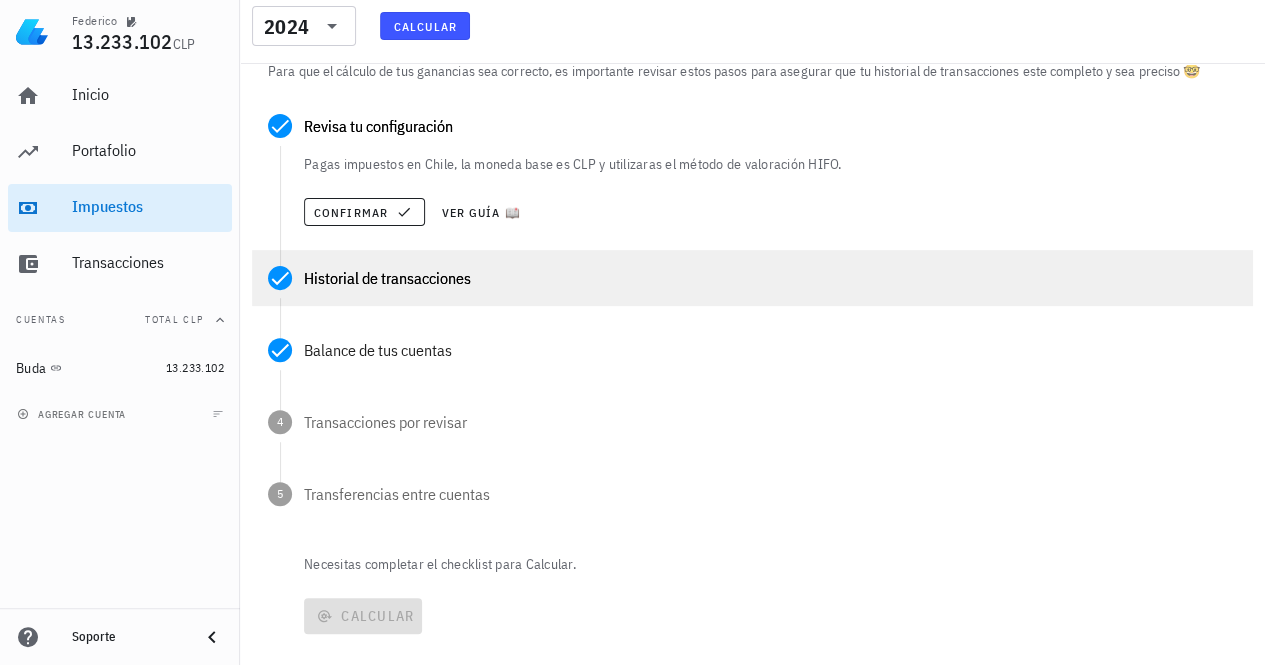 click on "Historial de transacciones" at bounding box center [770, 278] 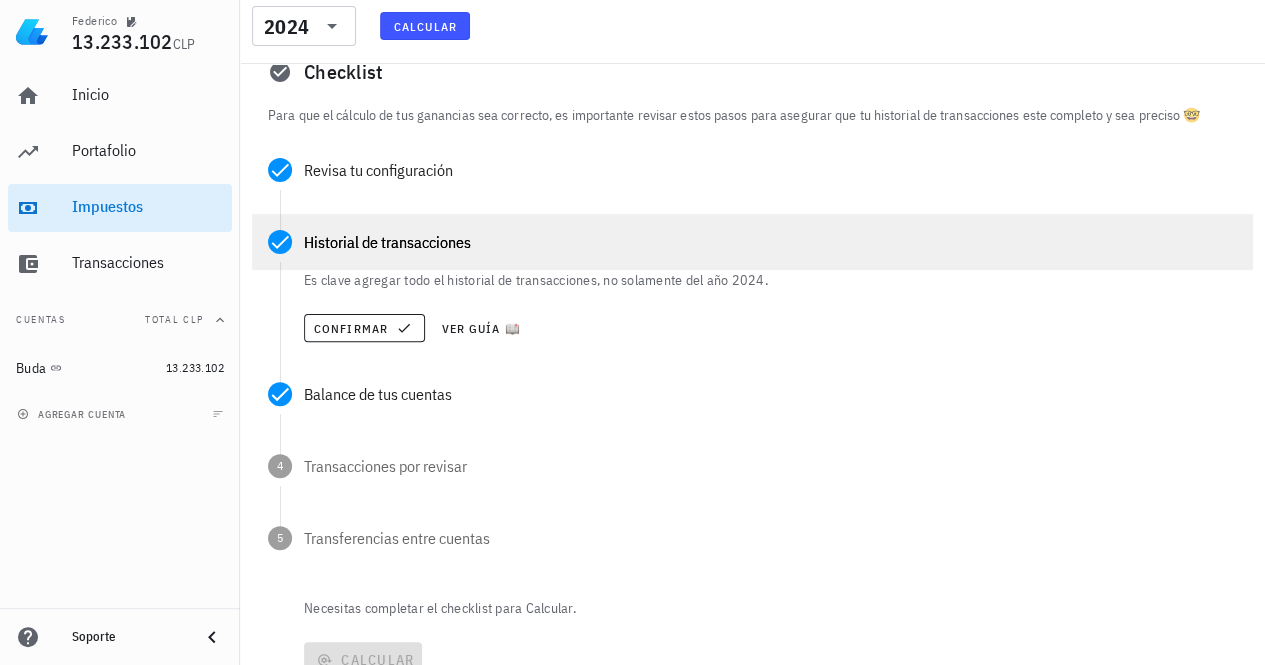 scroll, scrollTop: 200, scrollLeft: 0, axis: vertical 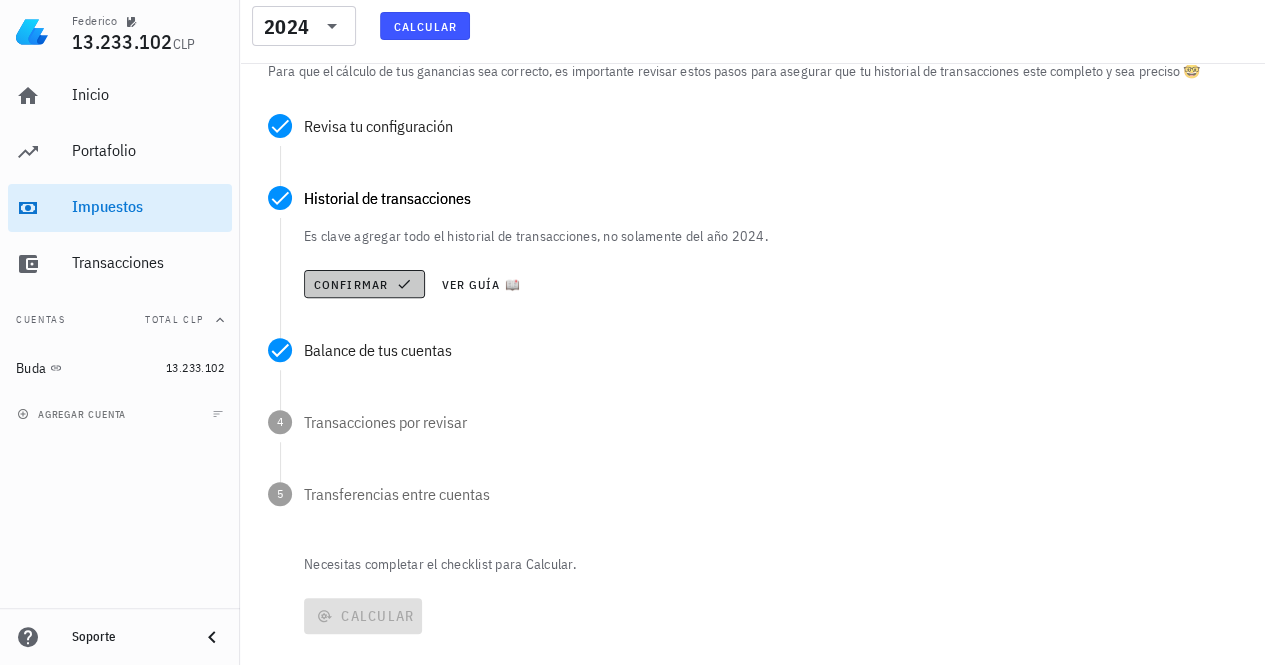 click on "Confirmar" at bounding box center (364, 284) 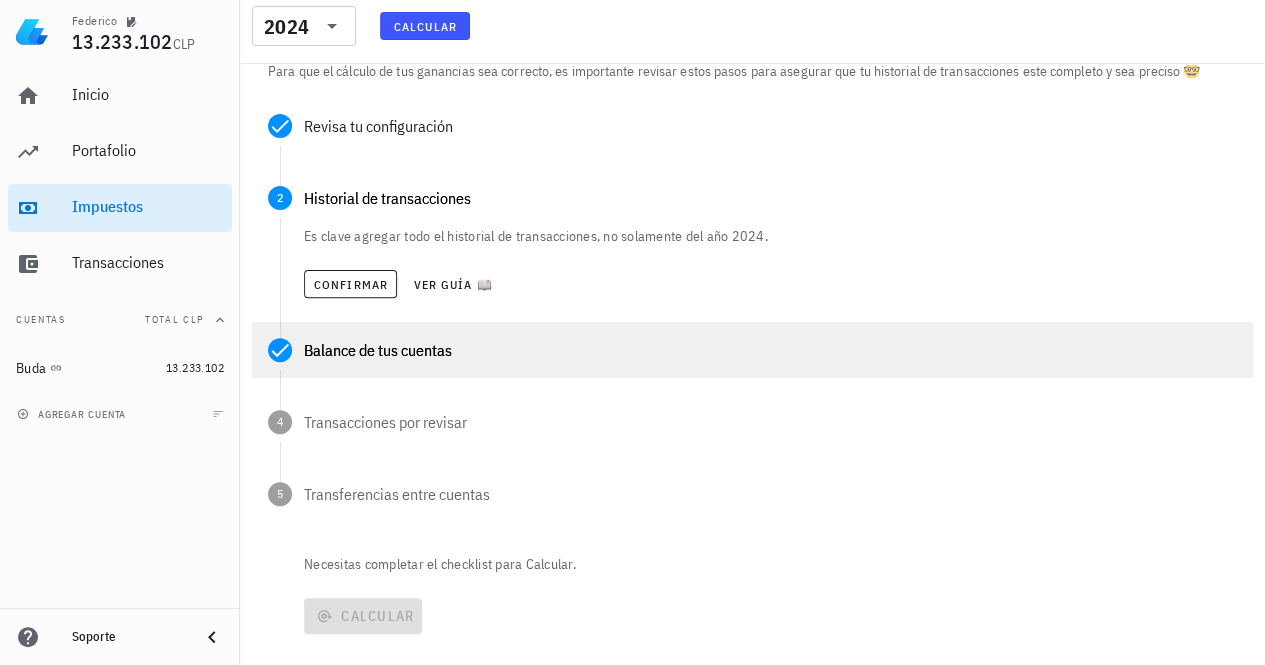 click on "Balance de tus cuentas" at bounding box center (770, 350) 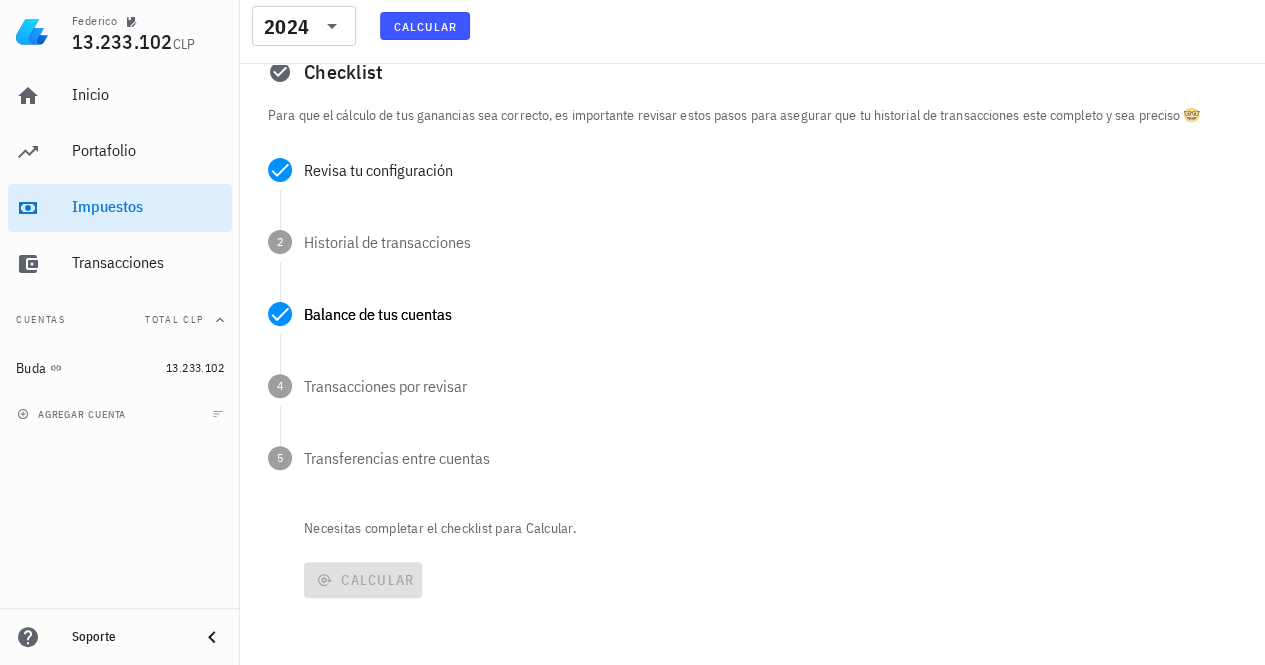 scroll, scrollTop: 200, scrollLeft: 0, axis: vertical 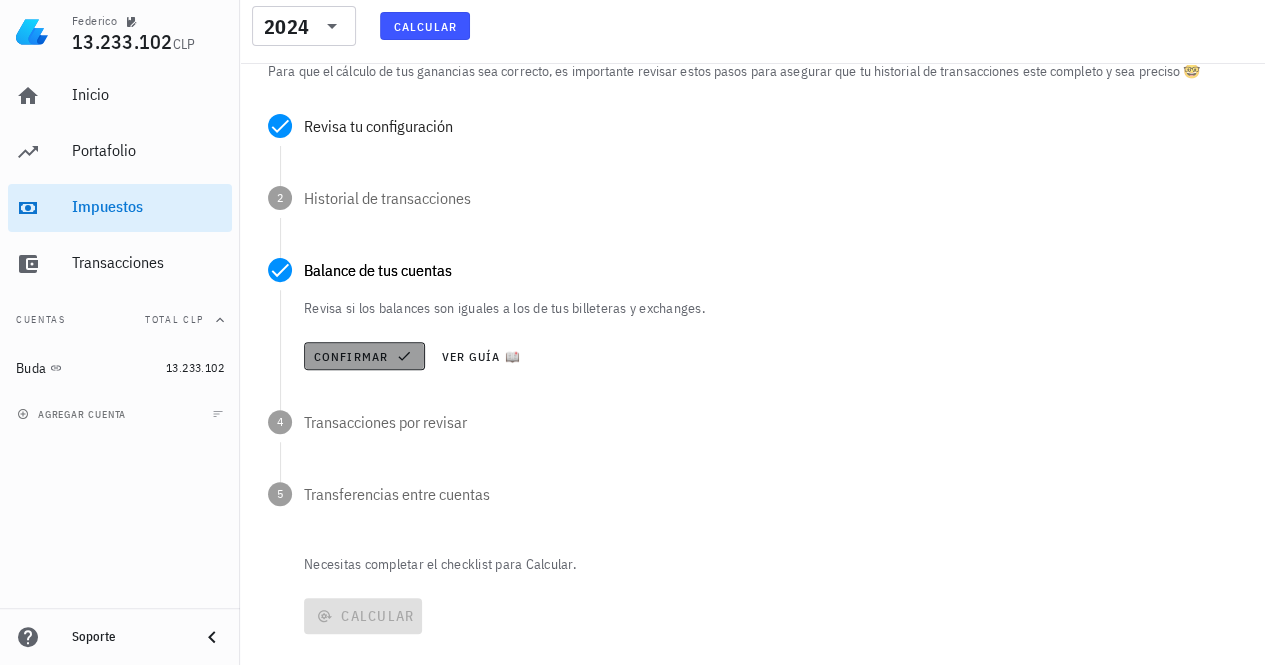click on "Confirmar" at bounding box center [364, 356] 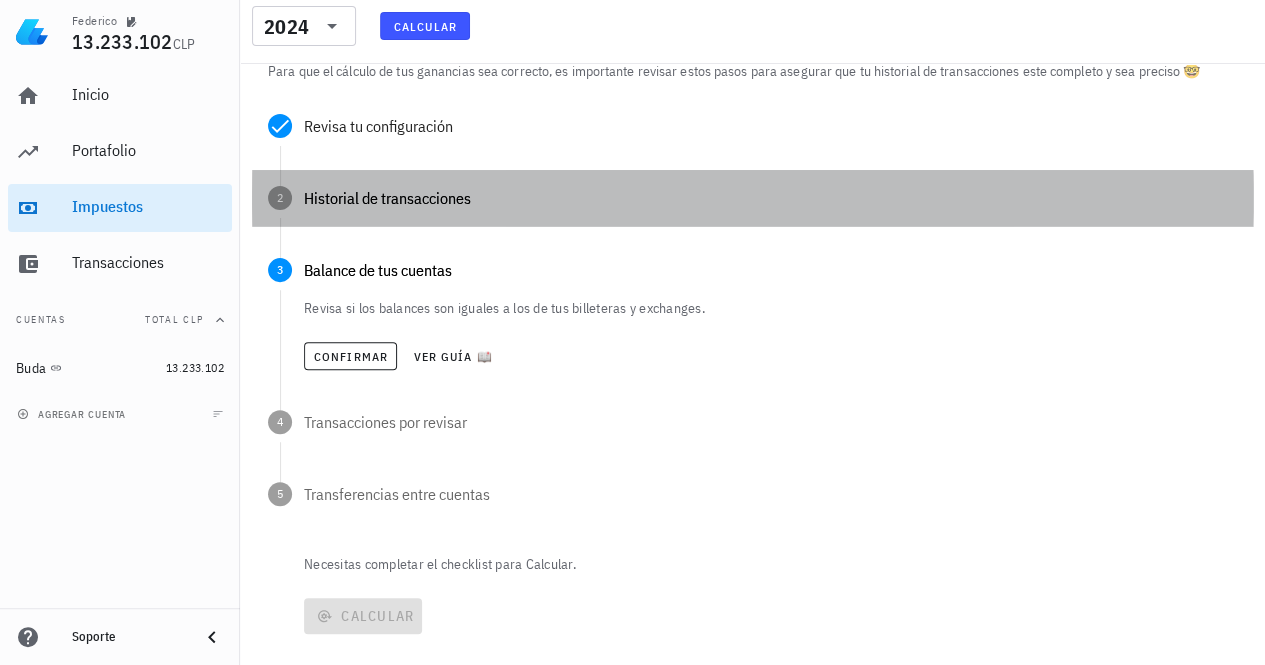 click on "Historial de transacciones" at bounding box center (770, 198) 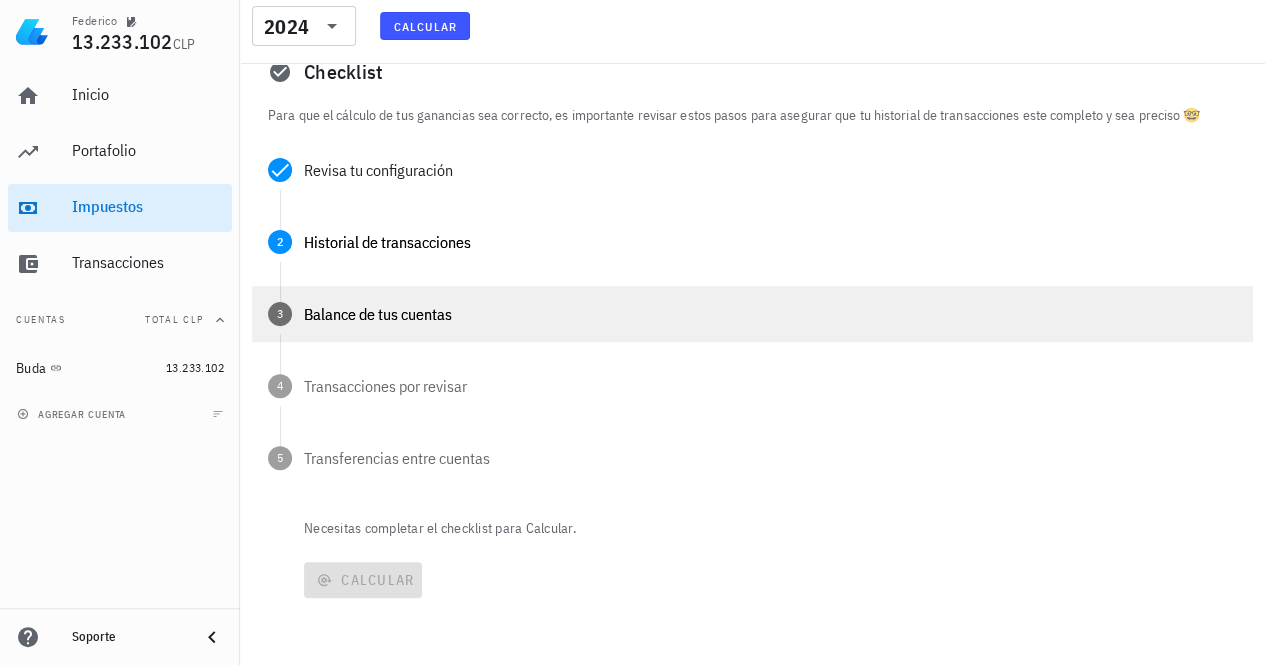 scroll, scrollTop: 200, scrollLeft: 0, axis: vertical 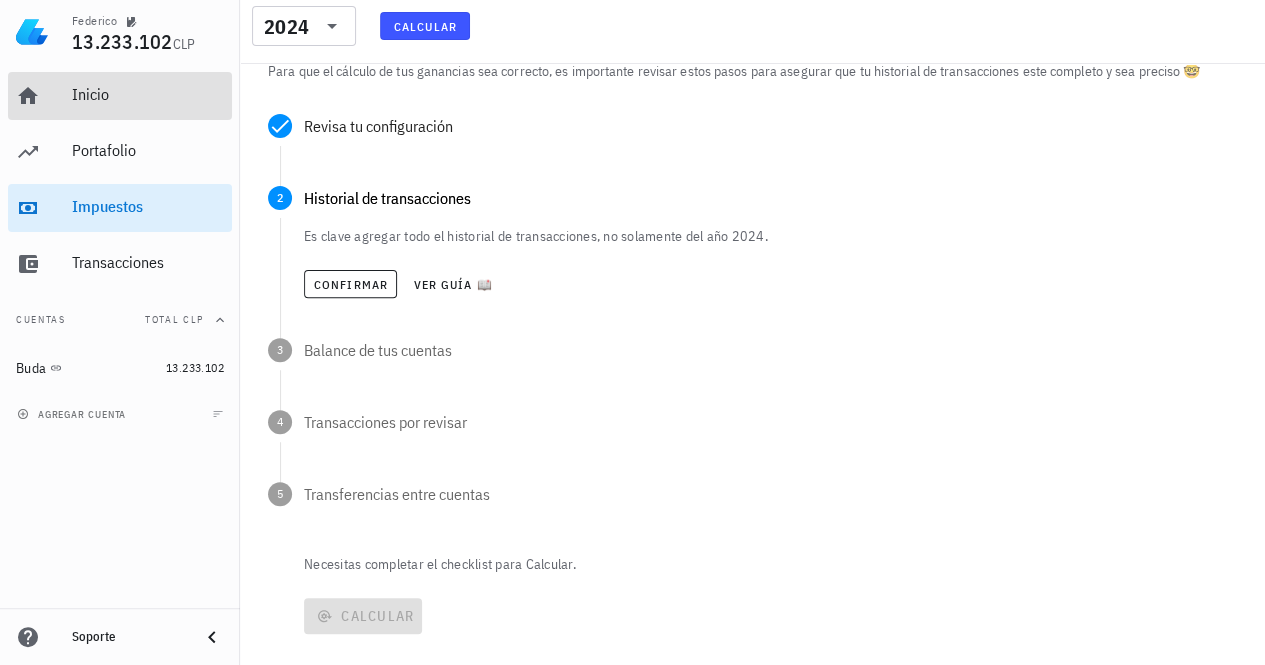 click on "Inicio" at bounding box center [148, 94] 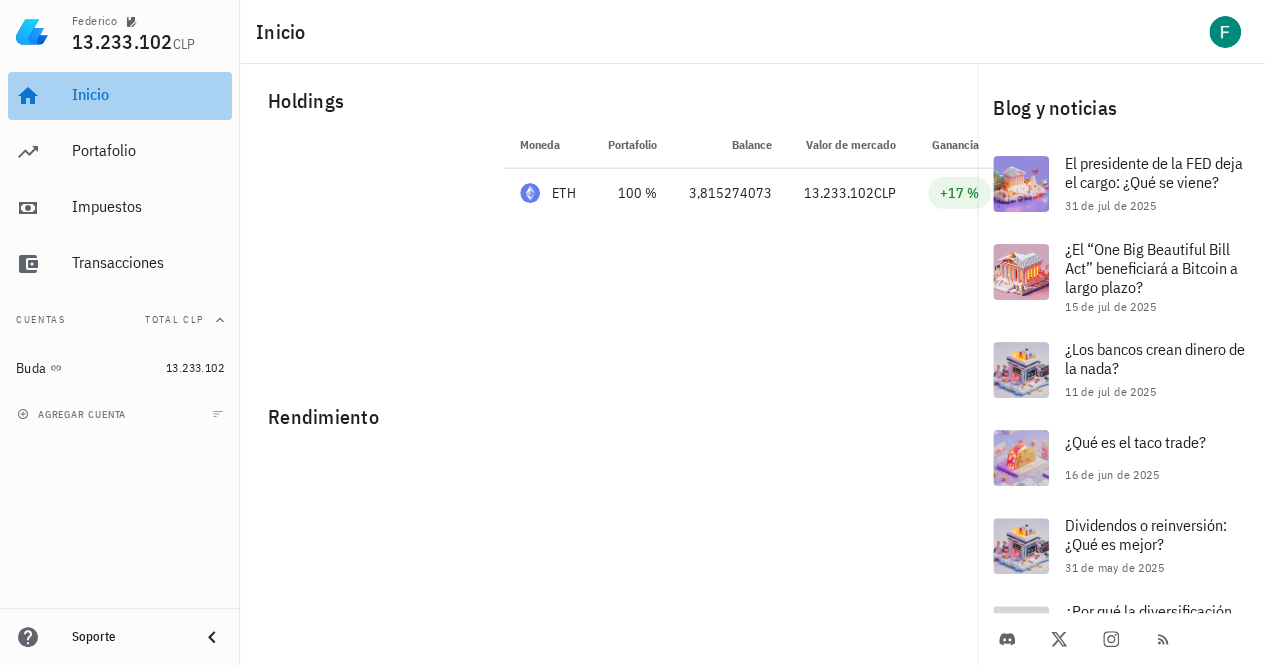scroll, scrollTop: 0, scrollLeft: 0, axis: both 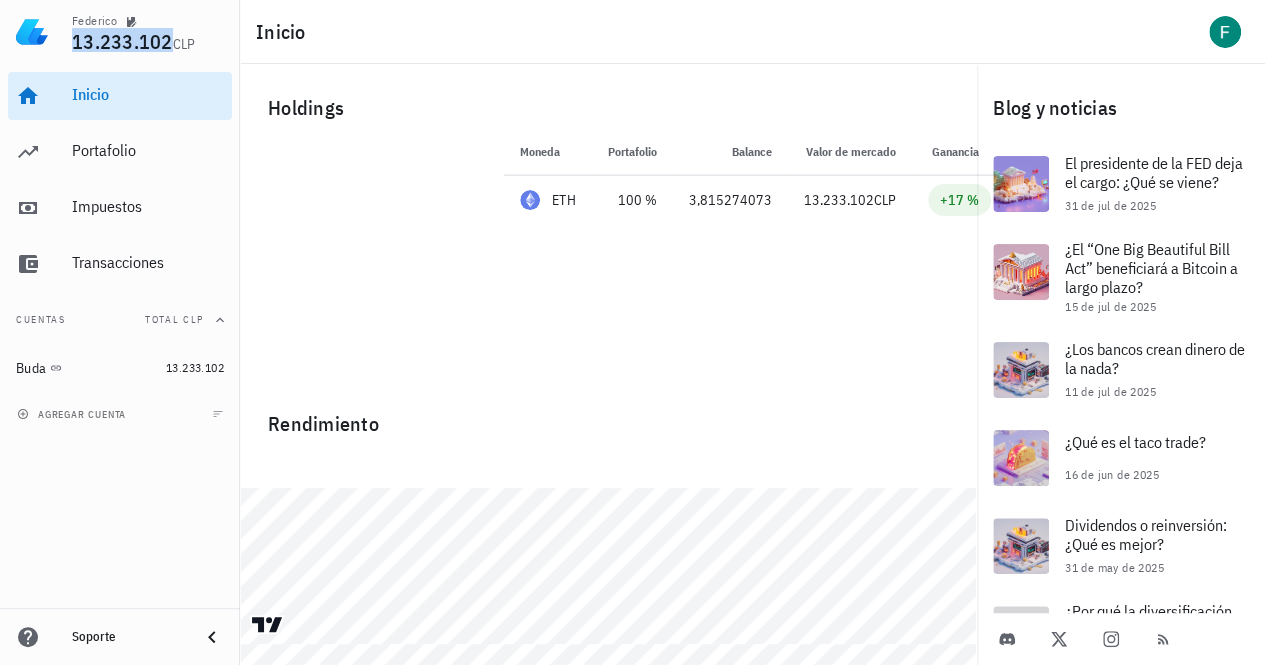 click on "13.233.102" at bounding box center (122, 41) 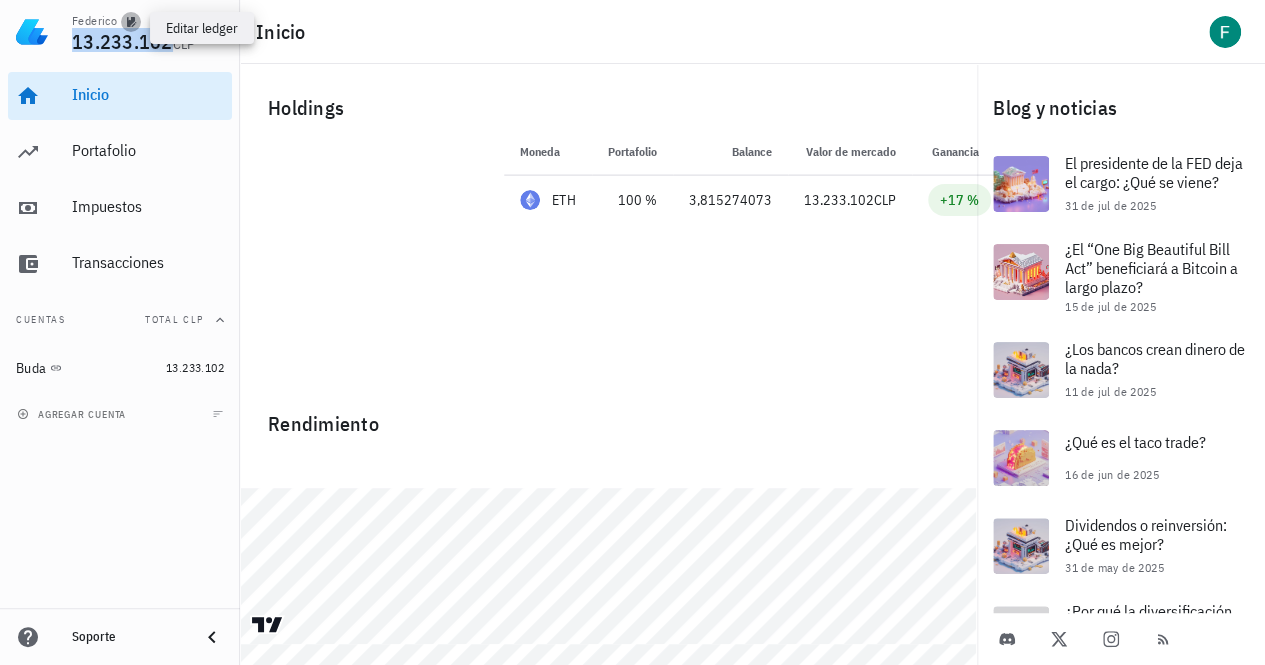 click 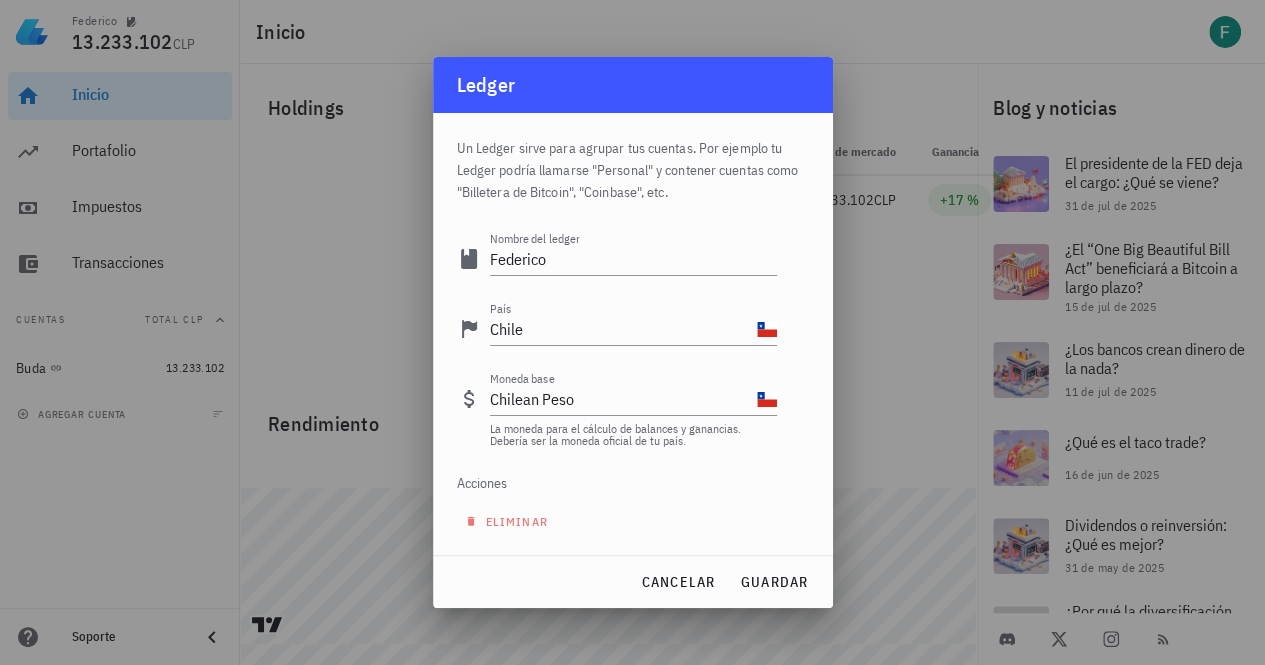 click at bounding box center [632, 332] 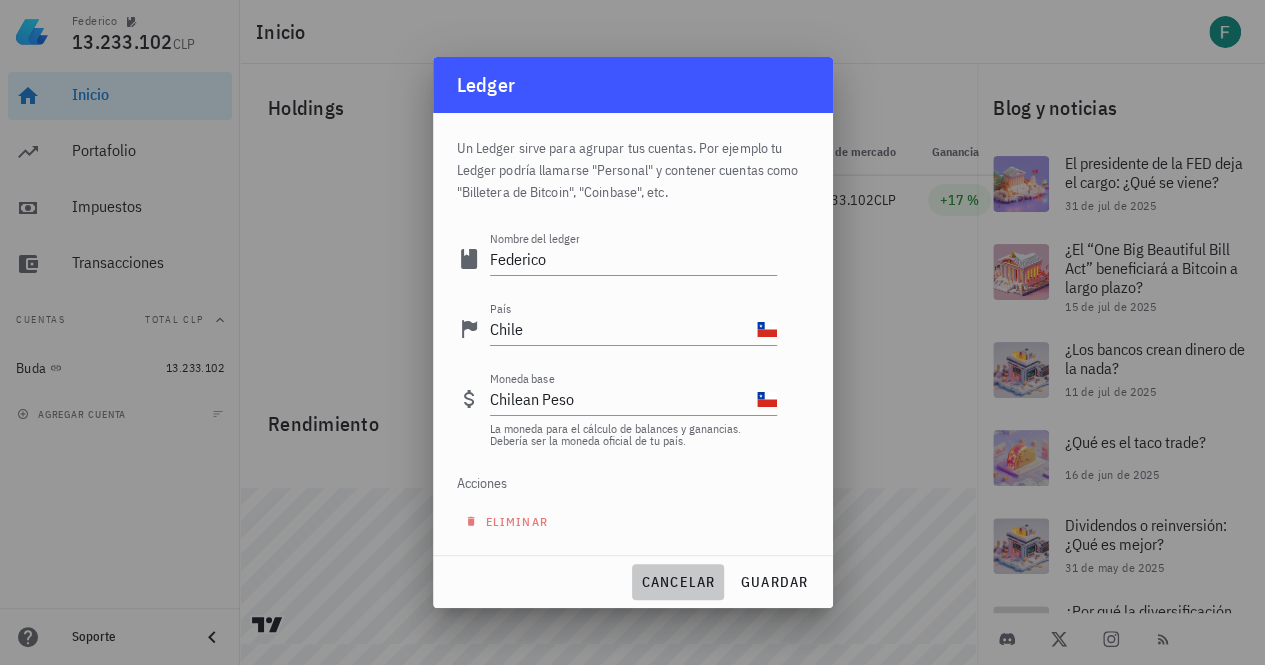 click on "cancelar" at bounding box center (677, 582) 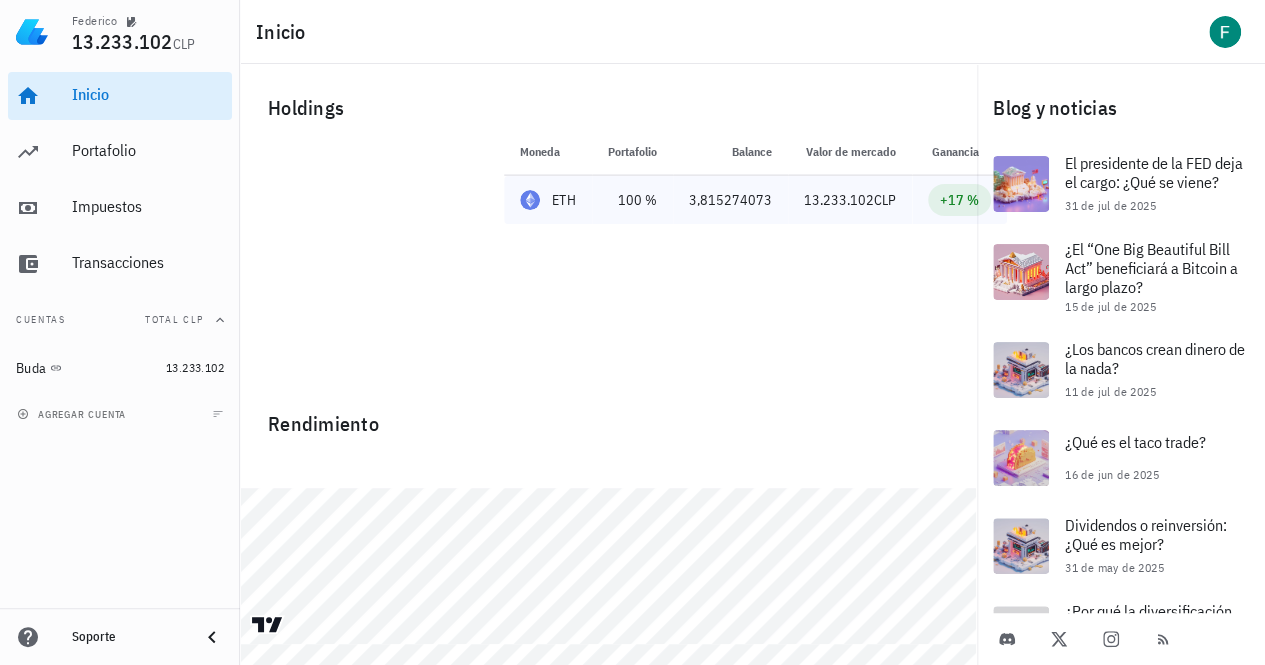 click on "3,815274073" at bounding box center (730, 200) 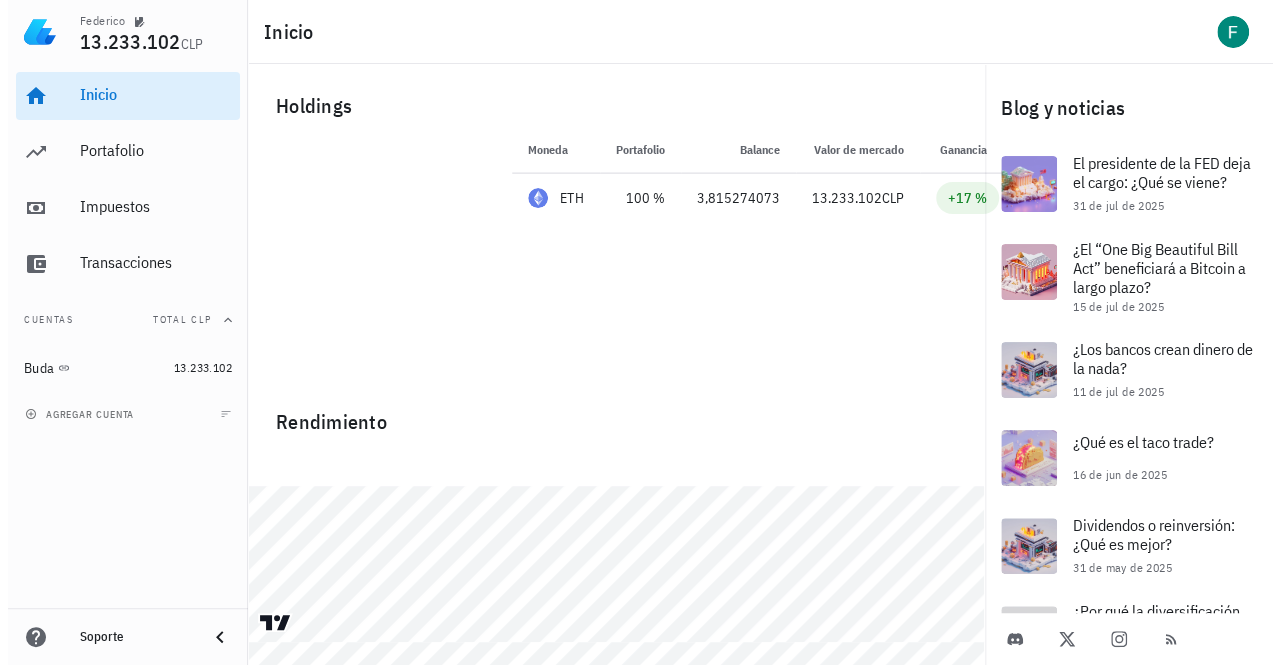 scroll, scrollTop: 0, scrollLeft: 0, axis: both 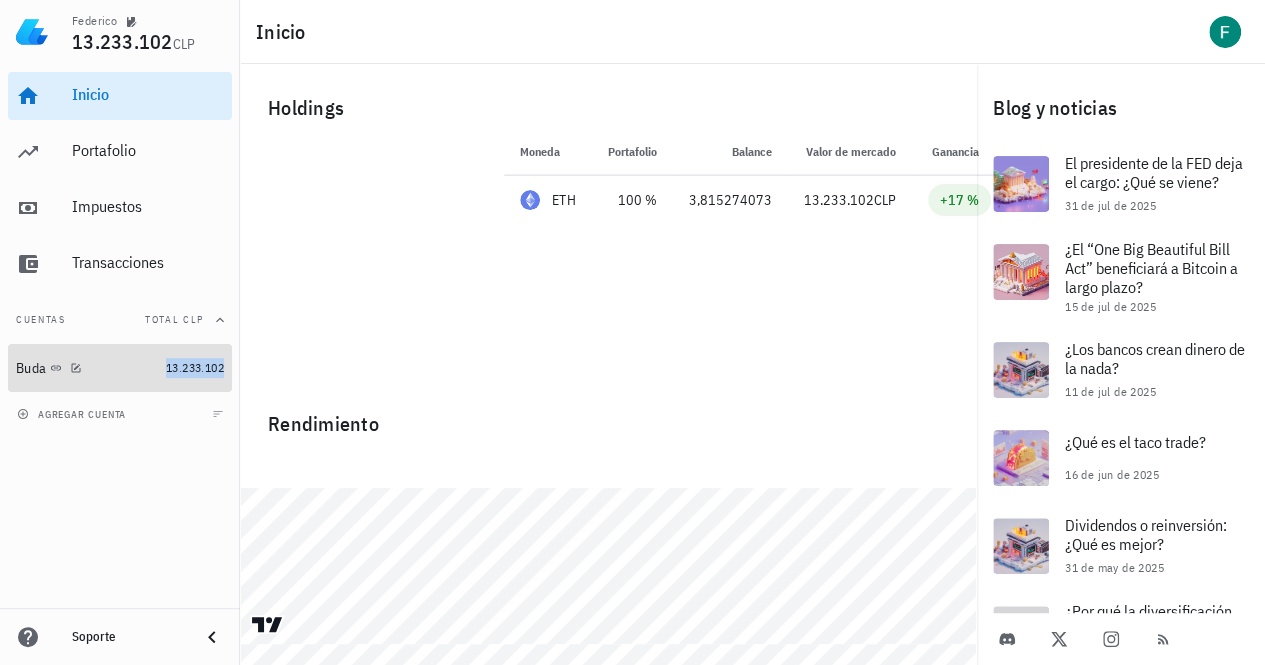 click on "13.233.102" at bounding box center [195, 367] 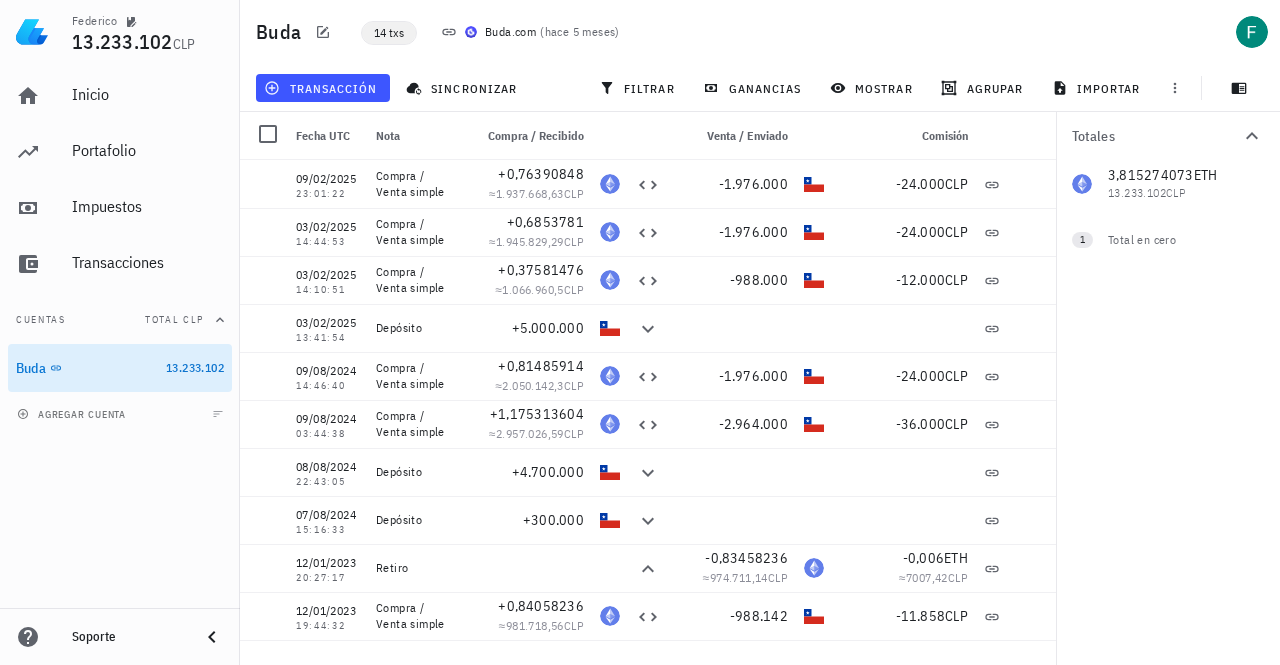 click on "14 txs" at bounding box center [389, 33] 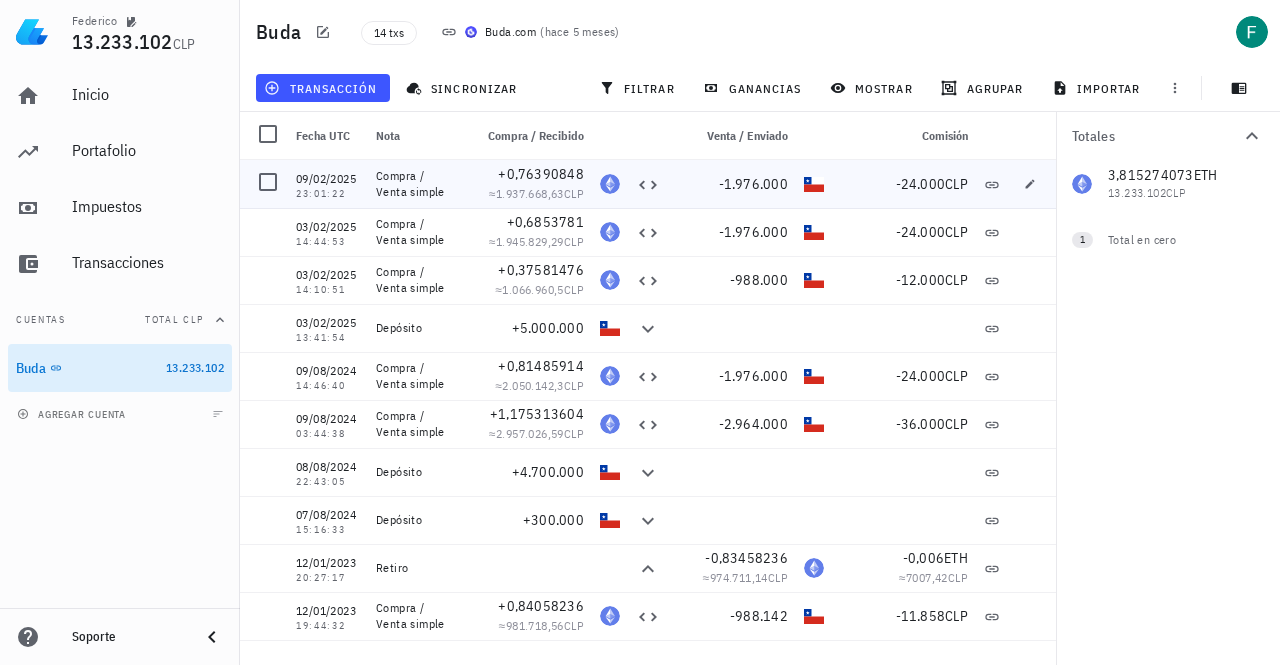 click on "09/02/2025
23:01:22" at bounding box center (328, 184) 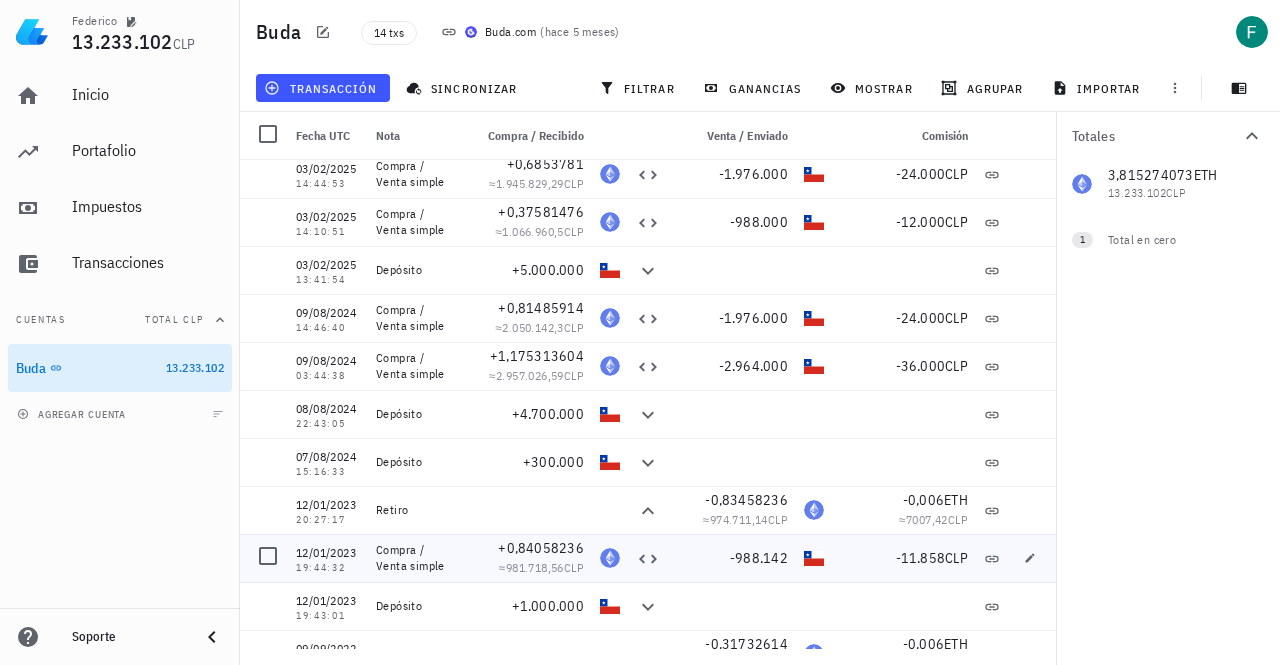 scroll, scrollTop: 0, scrollLeft: 0, axis: both 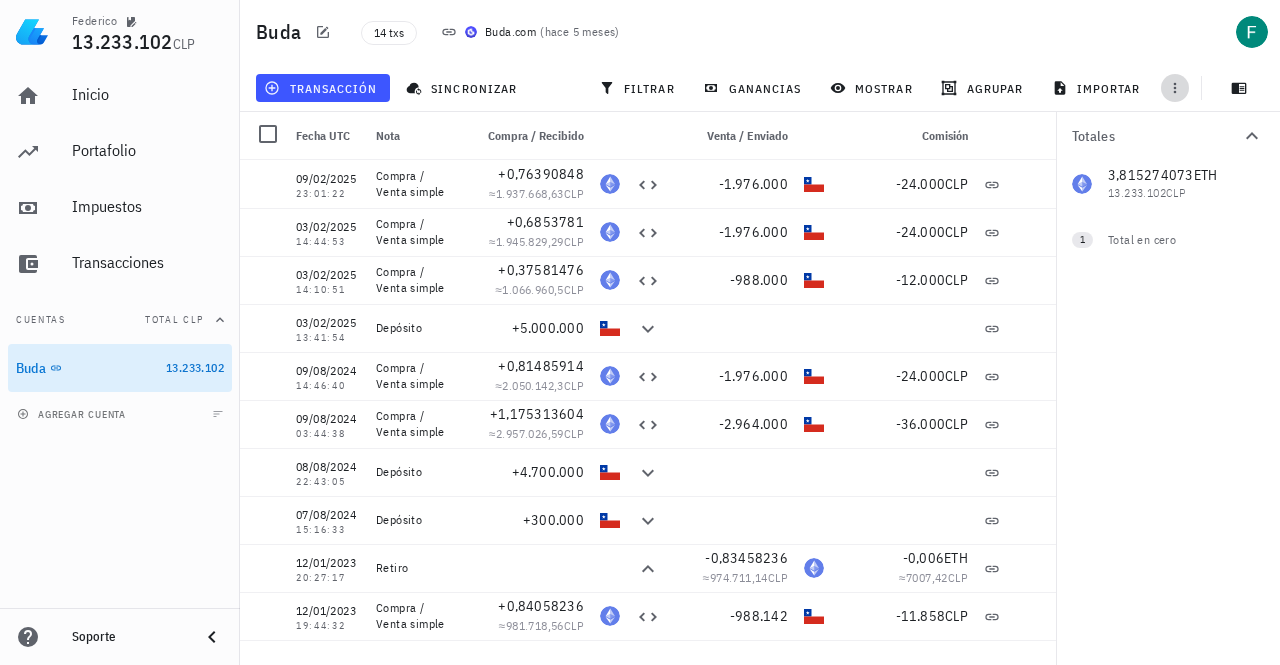 click 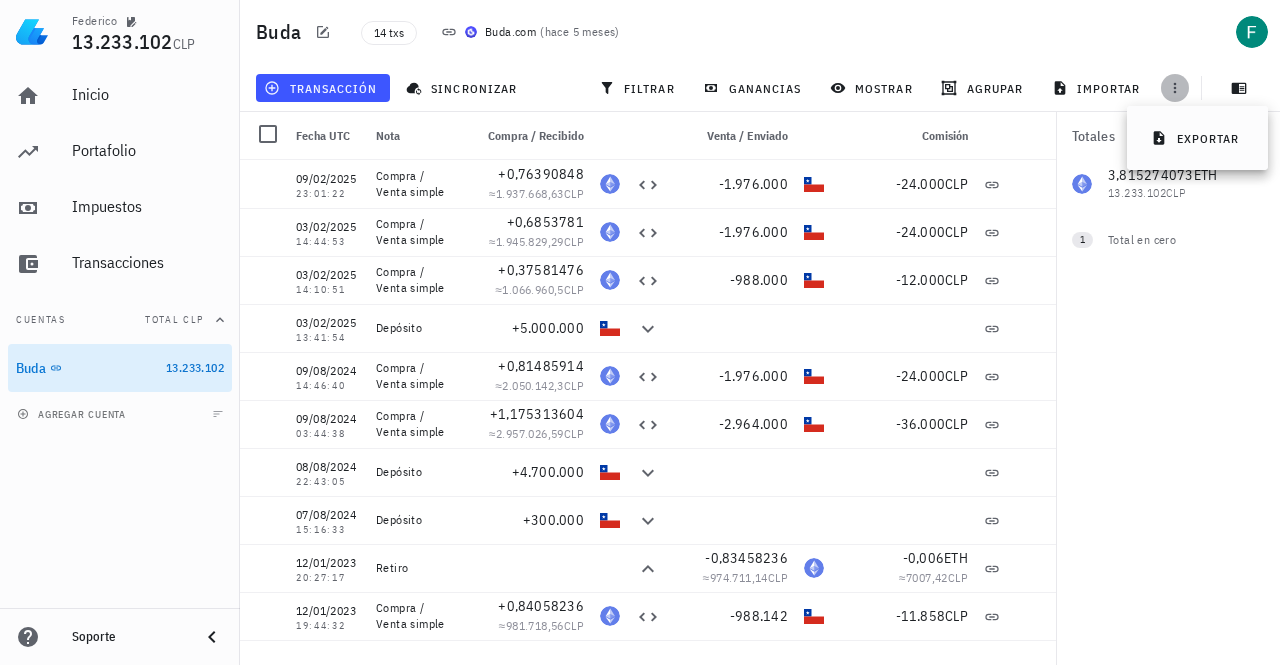 click 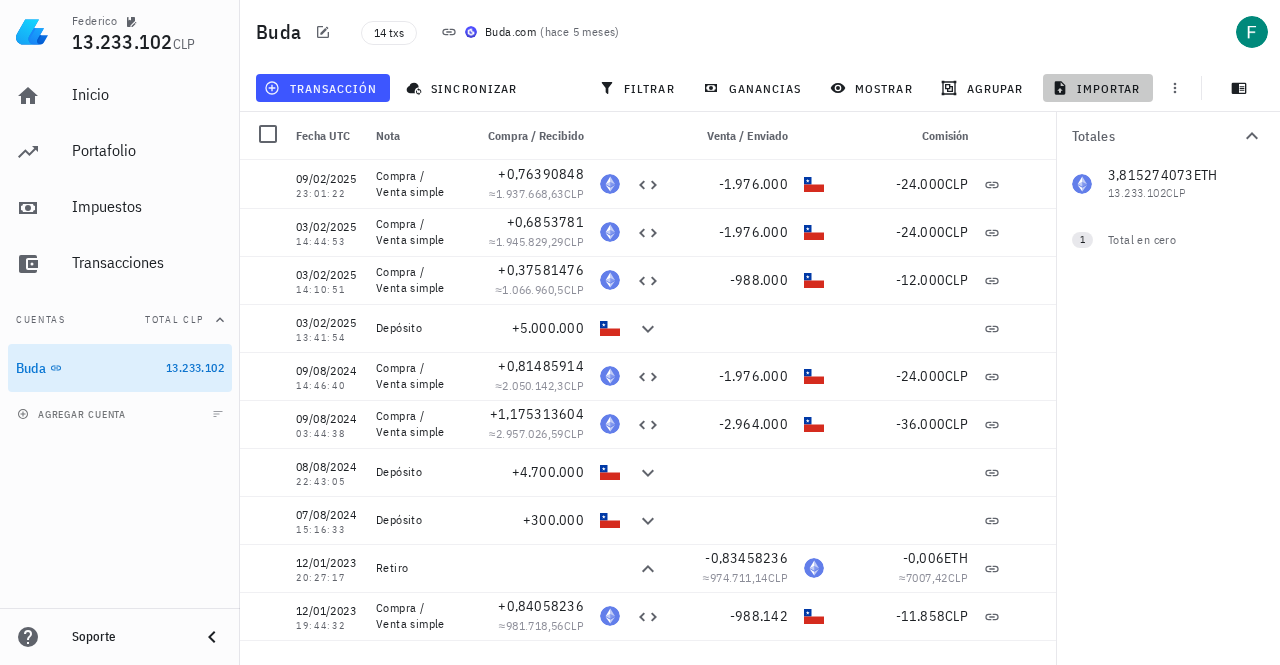 click on "importar" at bounding box center (1098, 88) 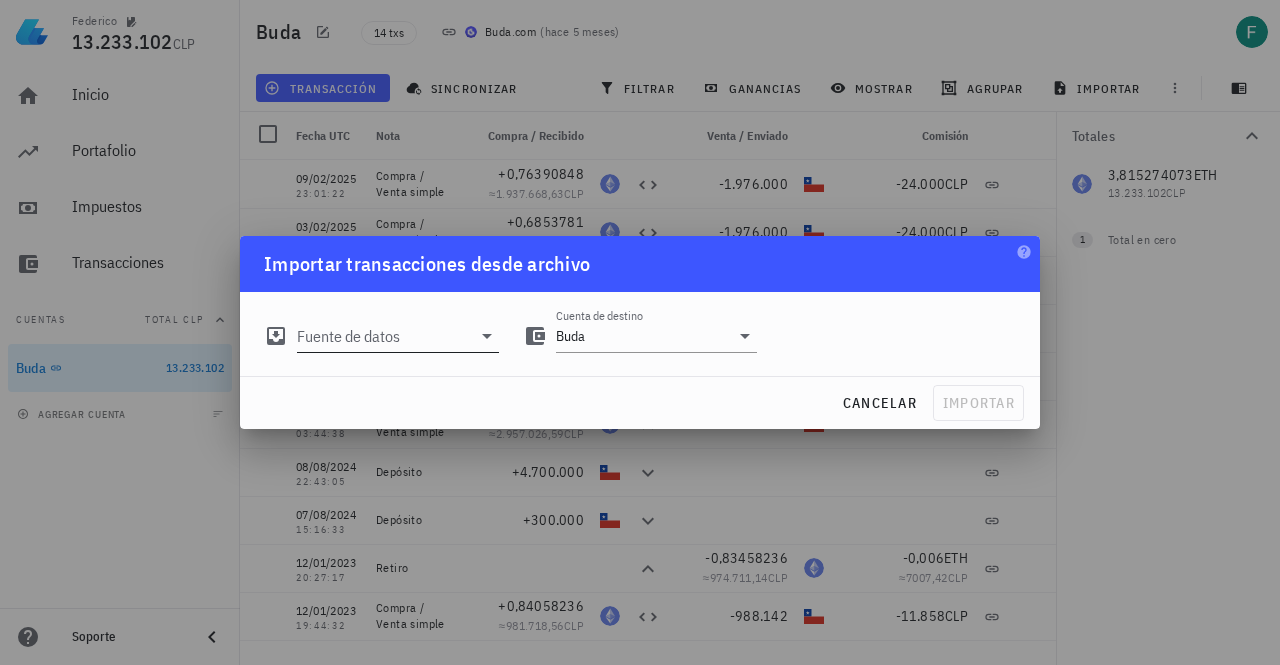 click on "Fuente de datos" at bounding box center [384, 336] 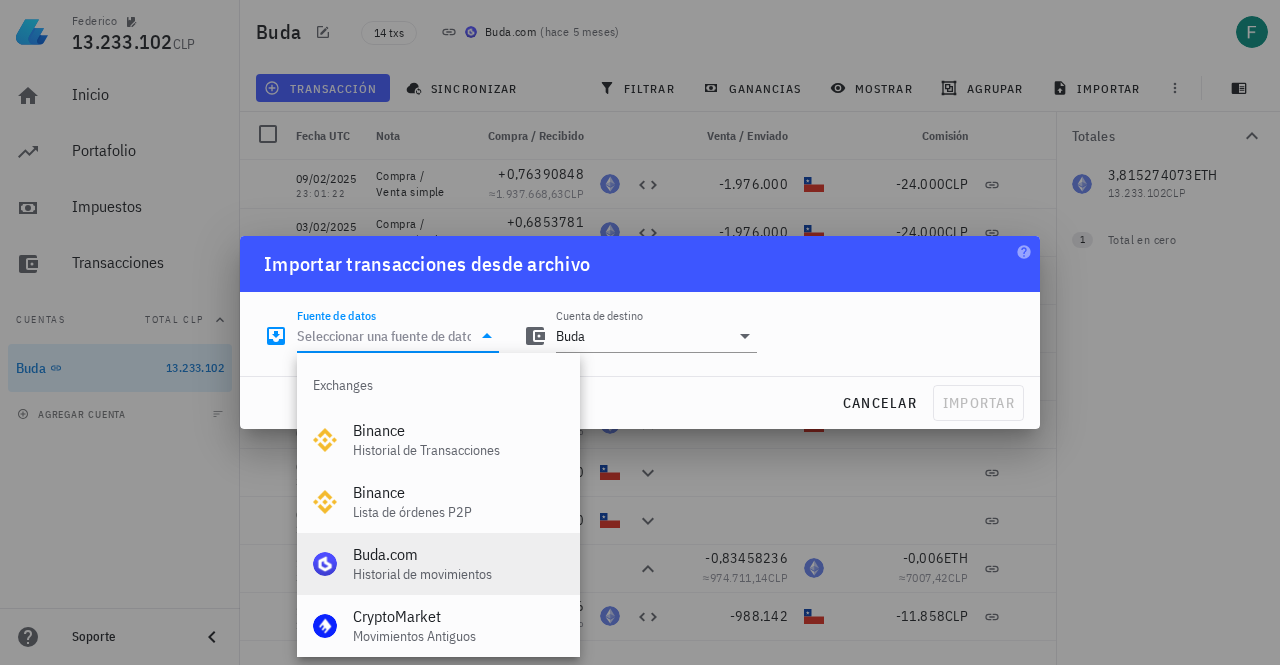 click on "Buda.com" at bounding box center [458, 554] 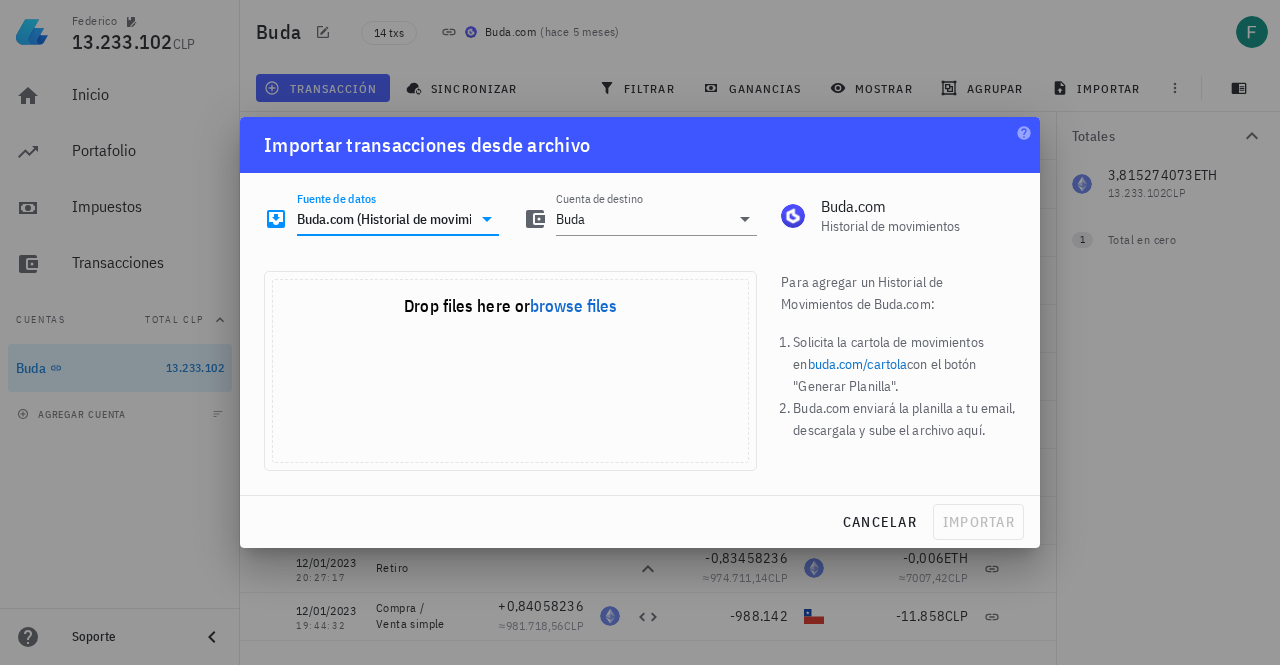 click on "cancelar
importar" at bounding box center (640, 522) 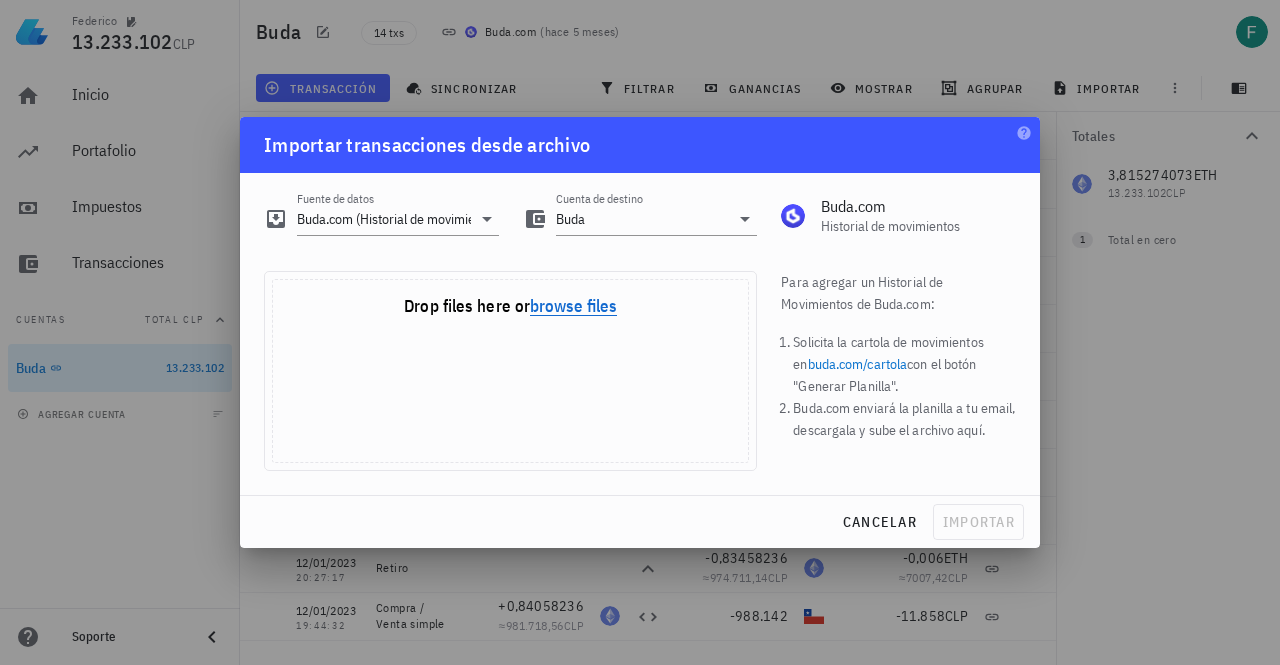 click on "browse files" at bounding box center [573, 307] 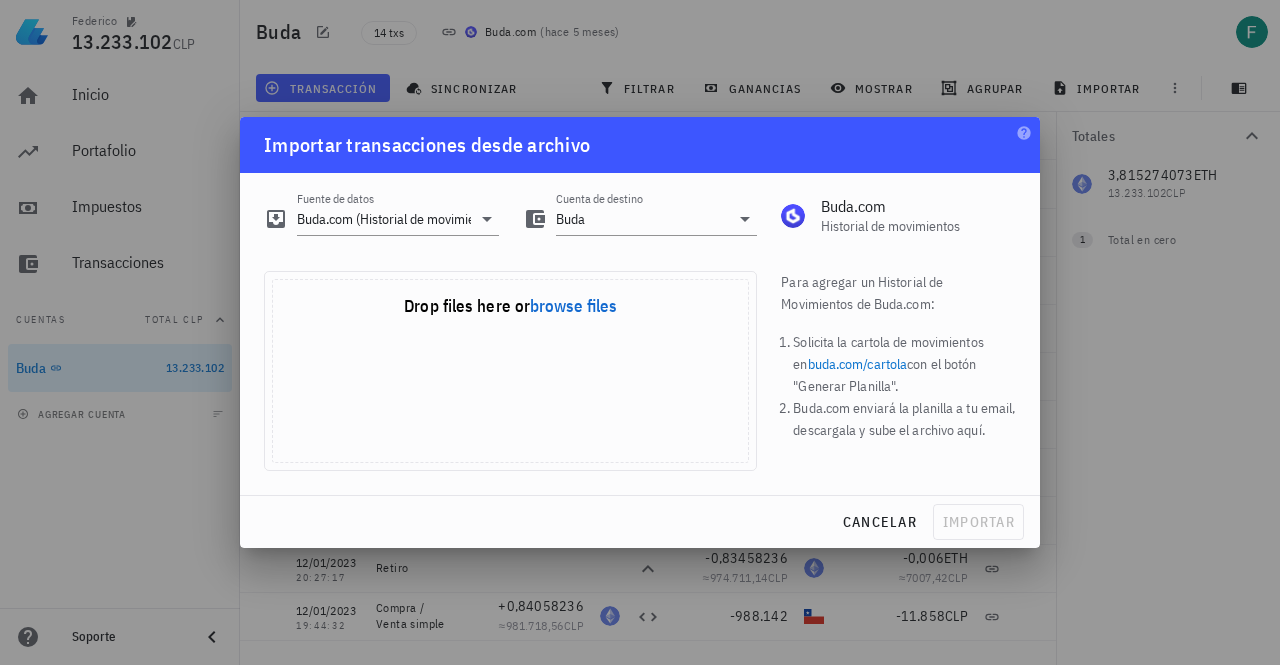 click at bounding box center (640, 332) 